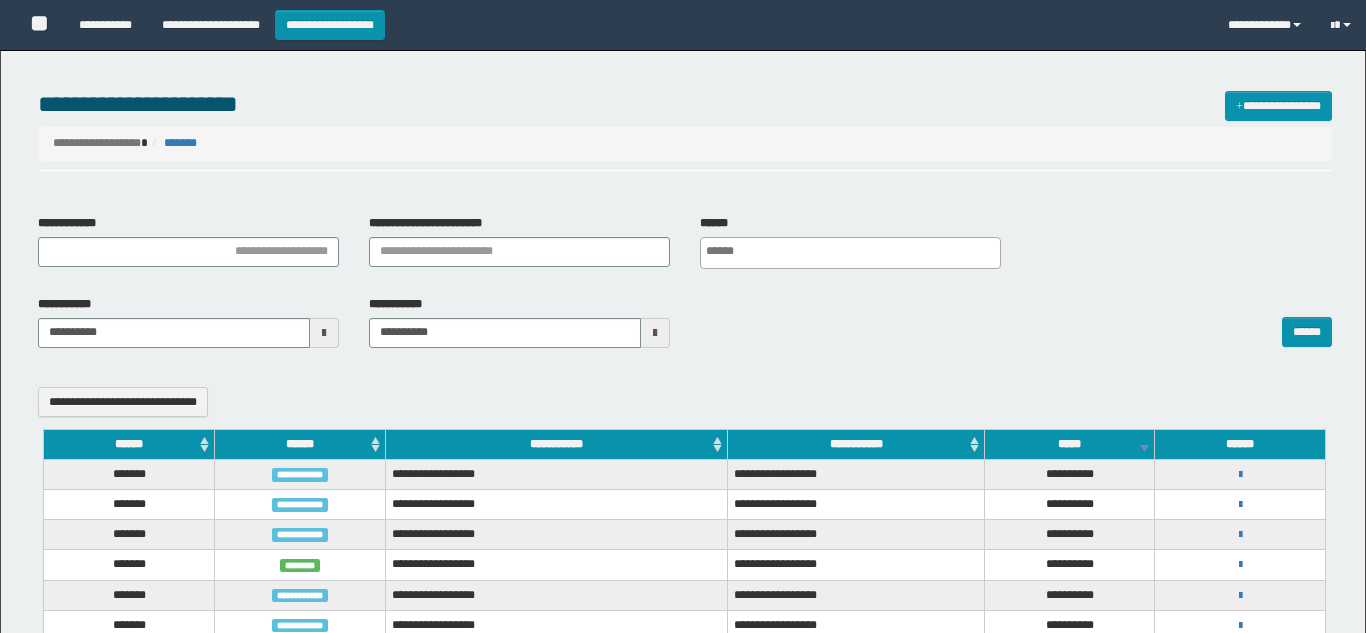 select 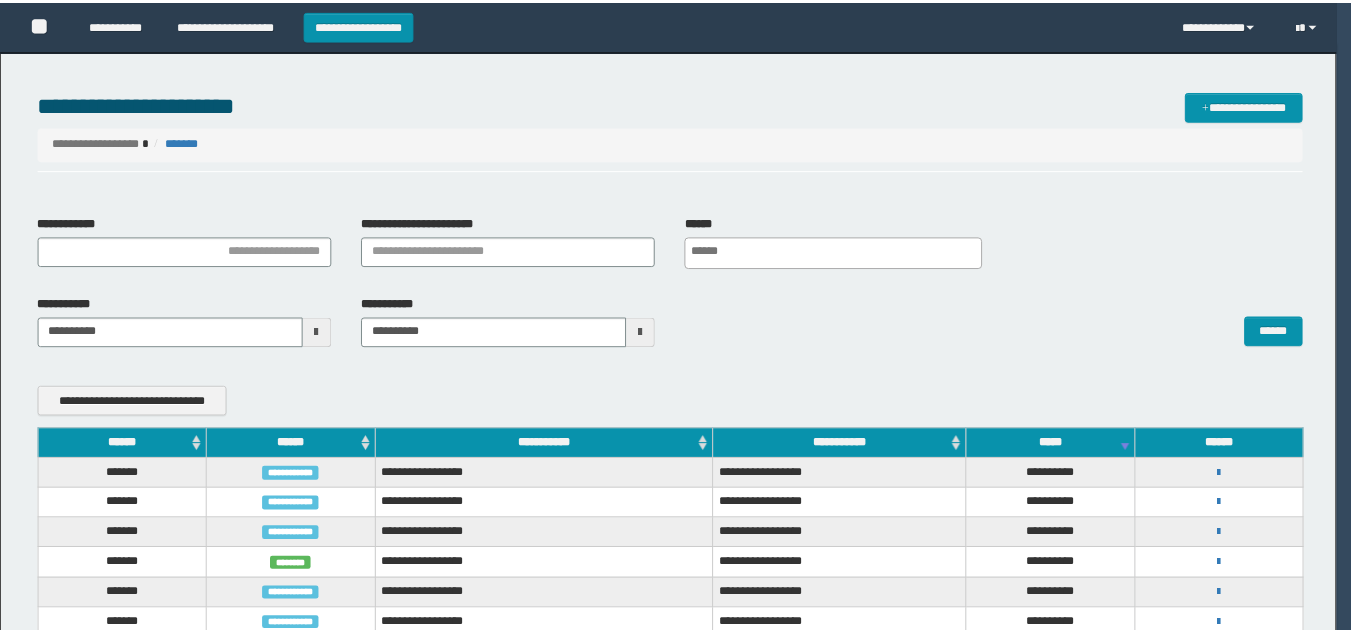 scroll, scrollTop: 0, scrollLeft: 0, axis: both 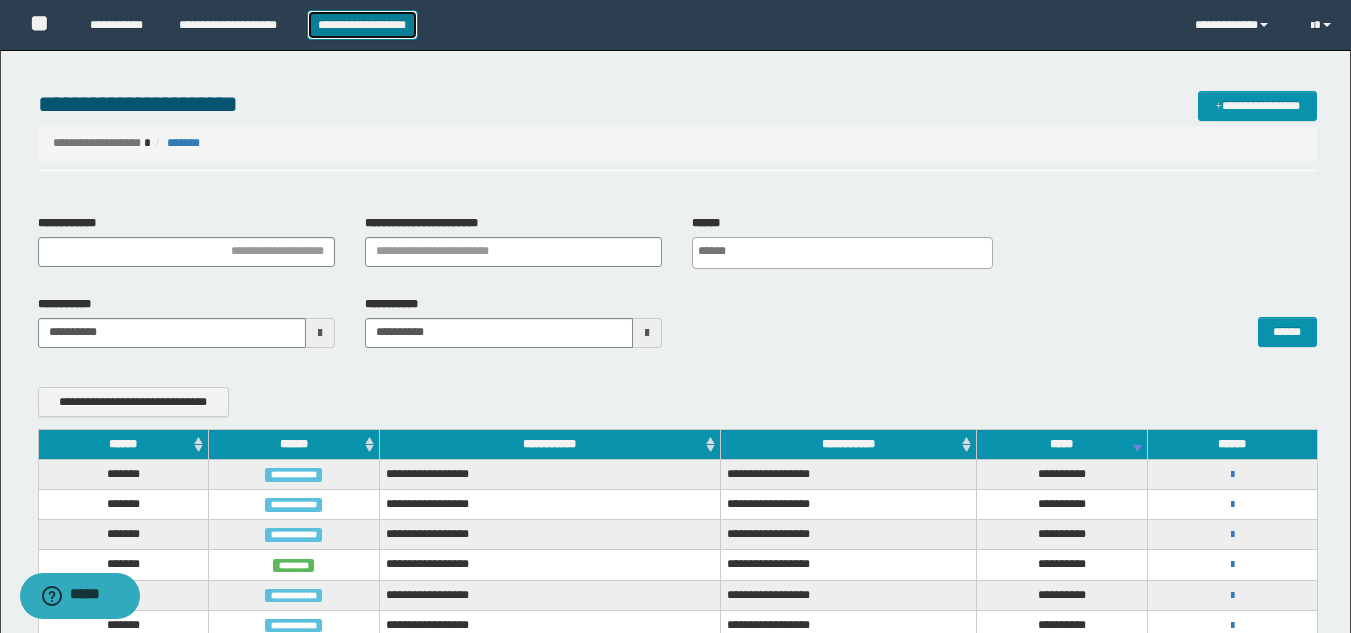 click on "**********" at bounding box center [362, 25] 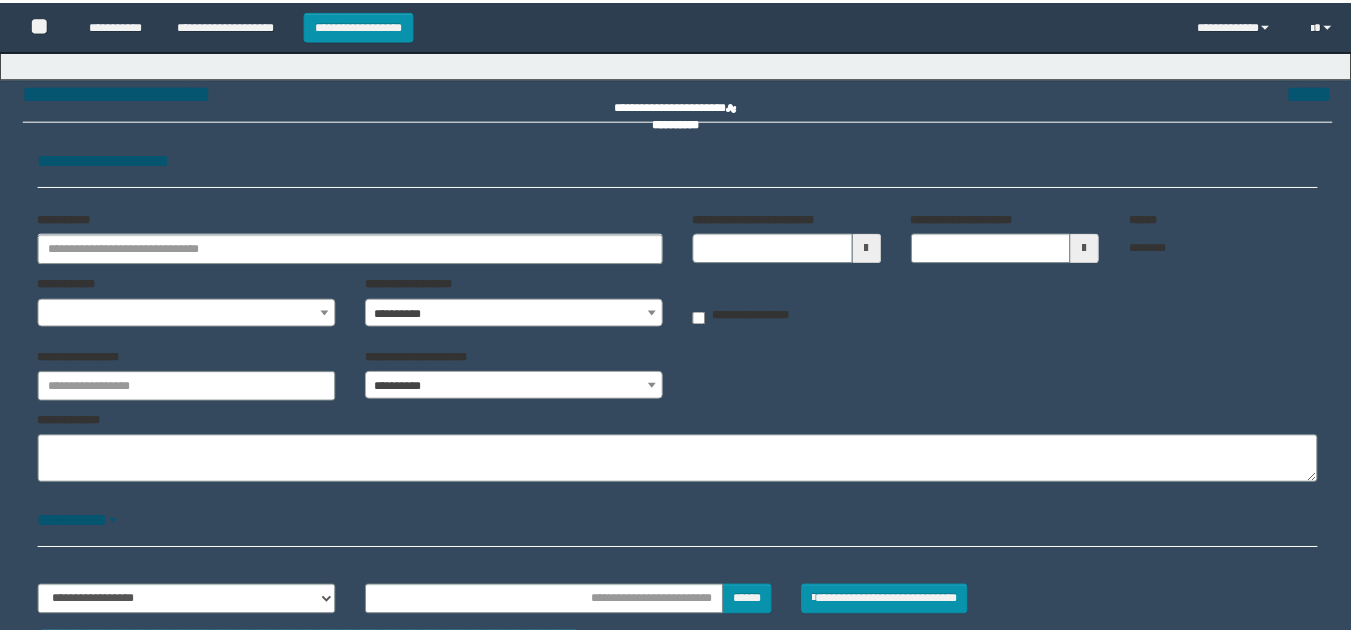 scroll, scrollTop: 0, scrollLeft: 0, axis: both 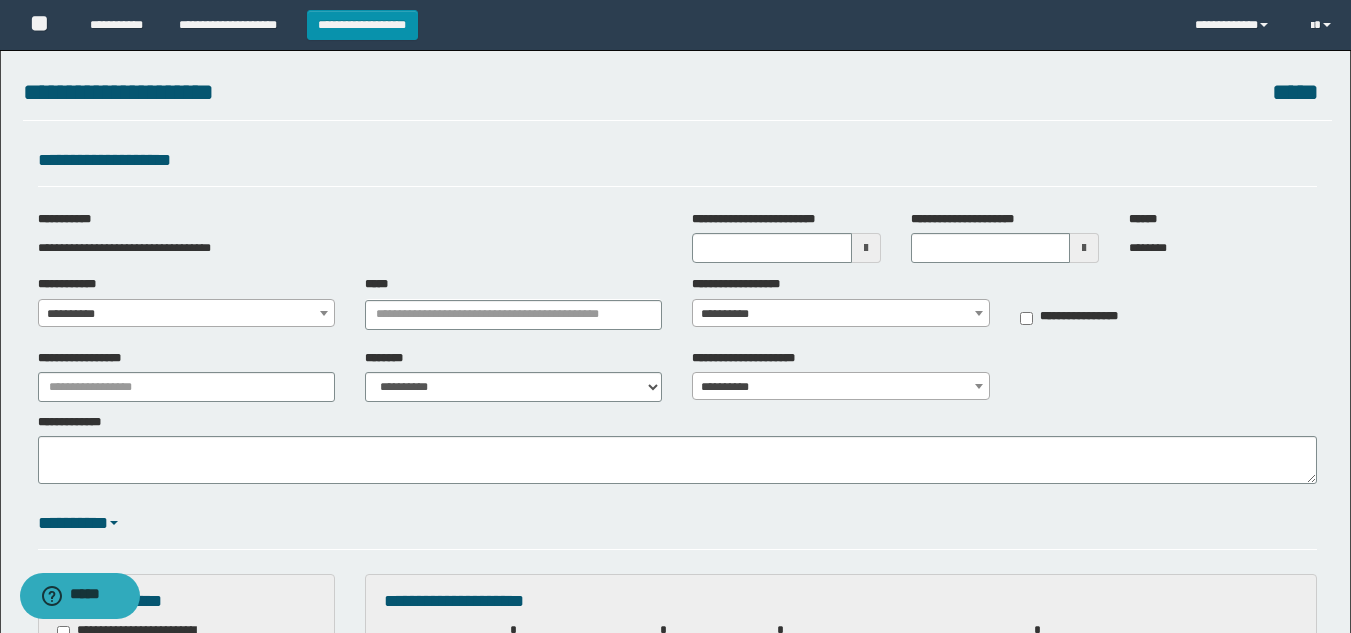 click at bounding box center [866, 248] 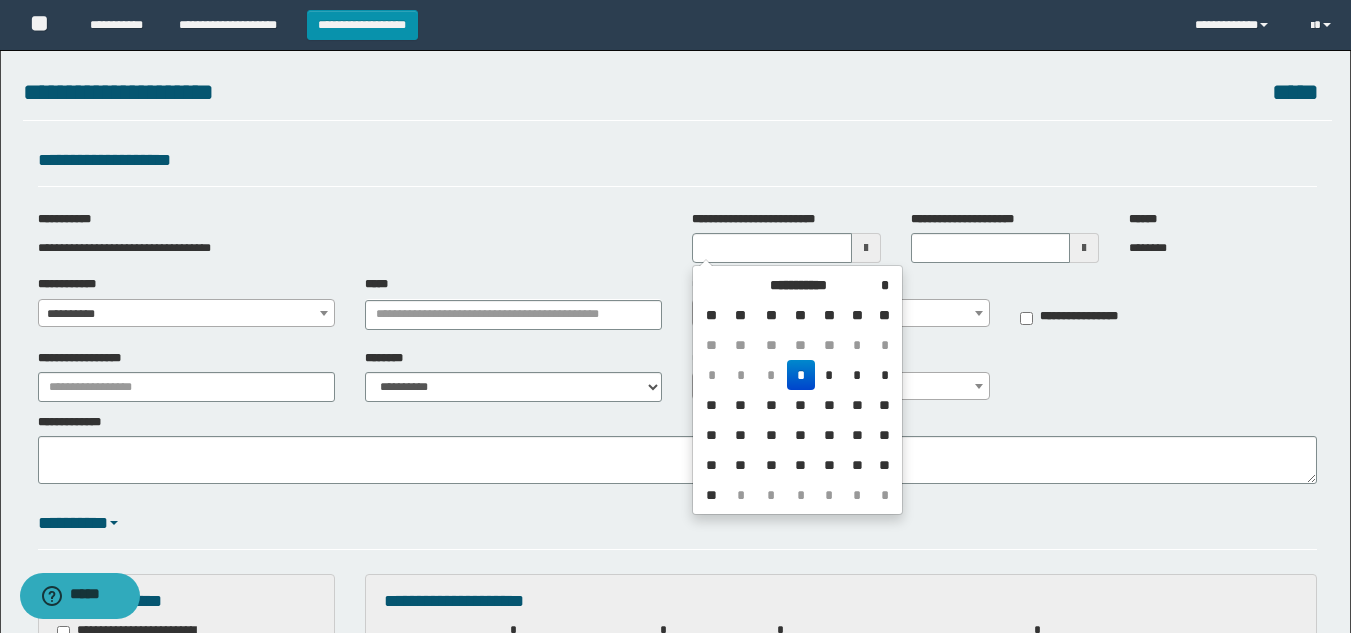 click on "*" at bounding box center [801, 375] 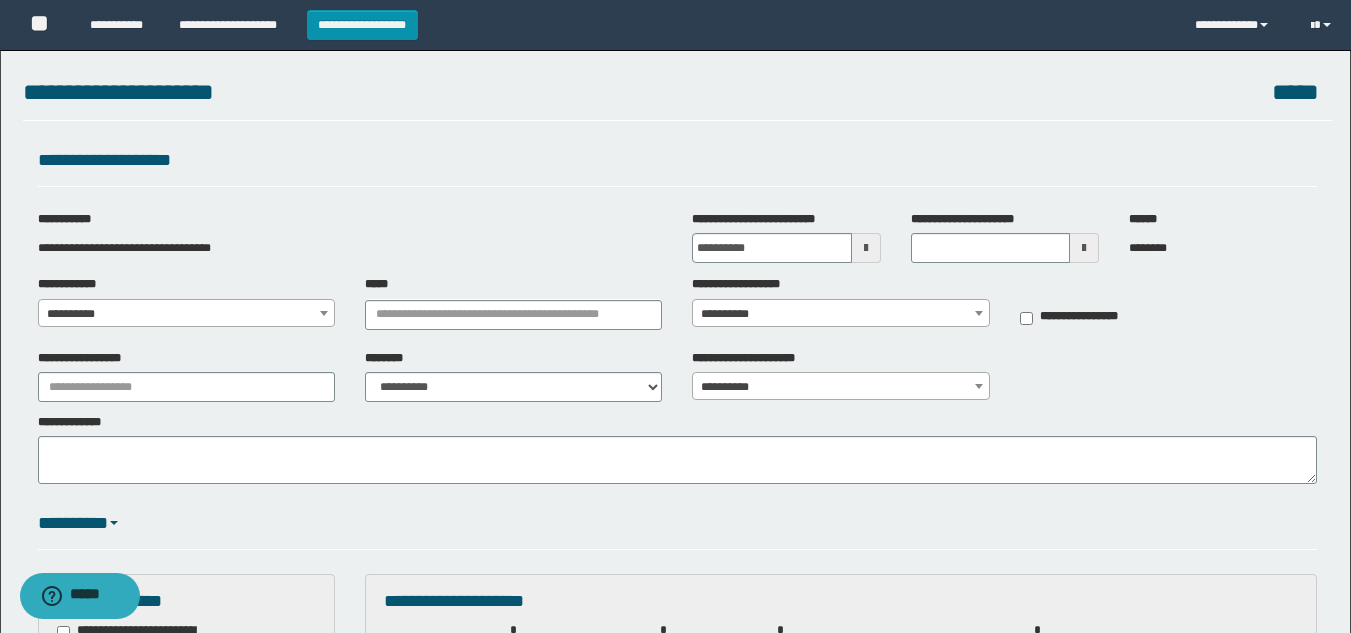 click on "**********" at bounding box center (186, 314) 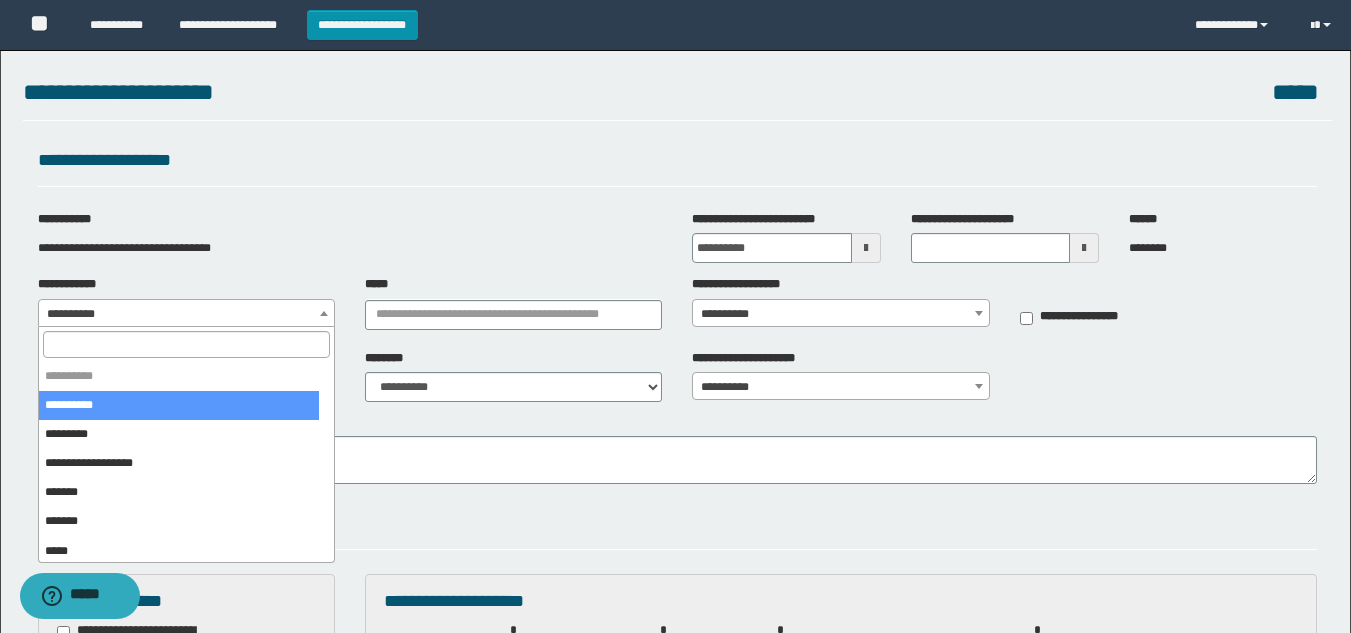 click at bounding box center (186, 344) 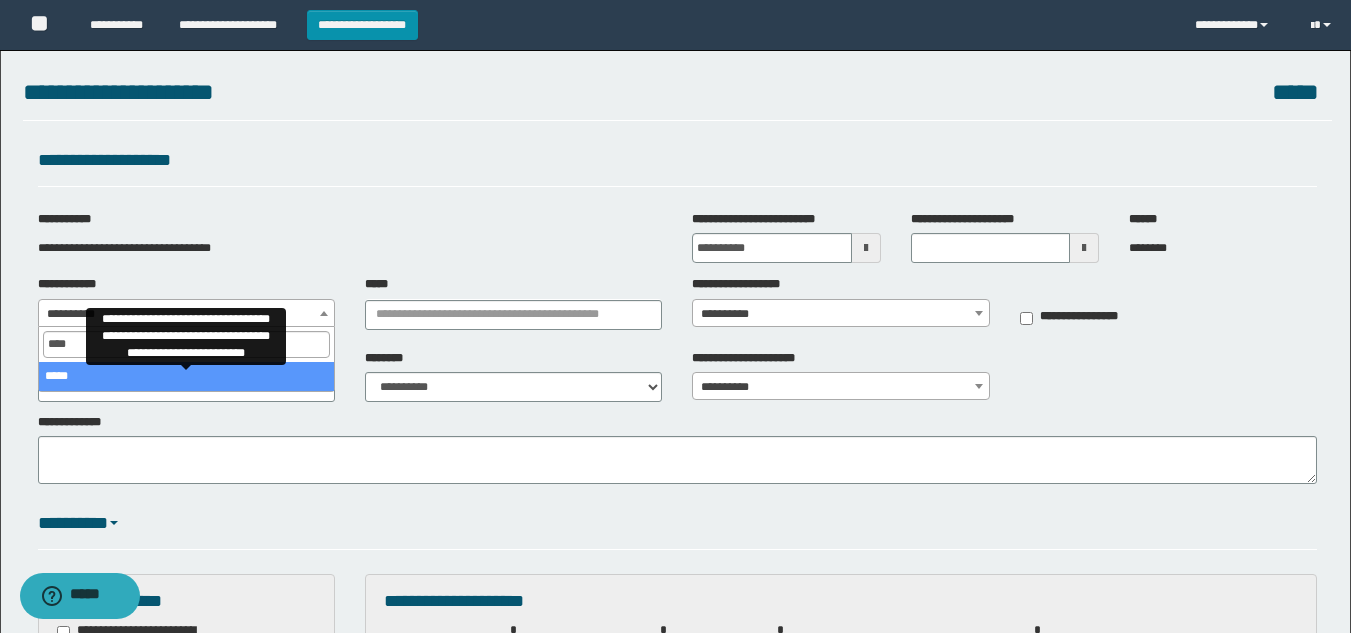 type on "****" 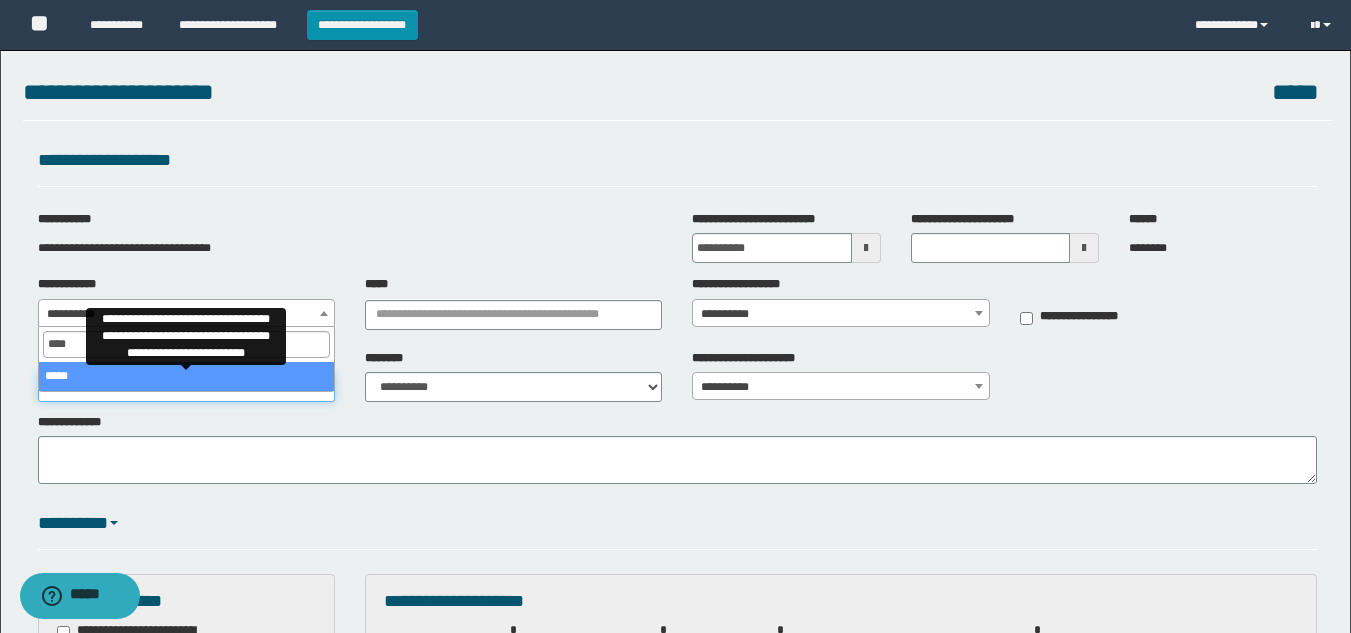 type 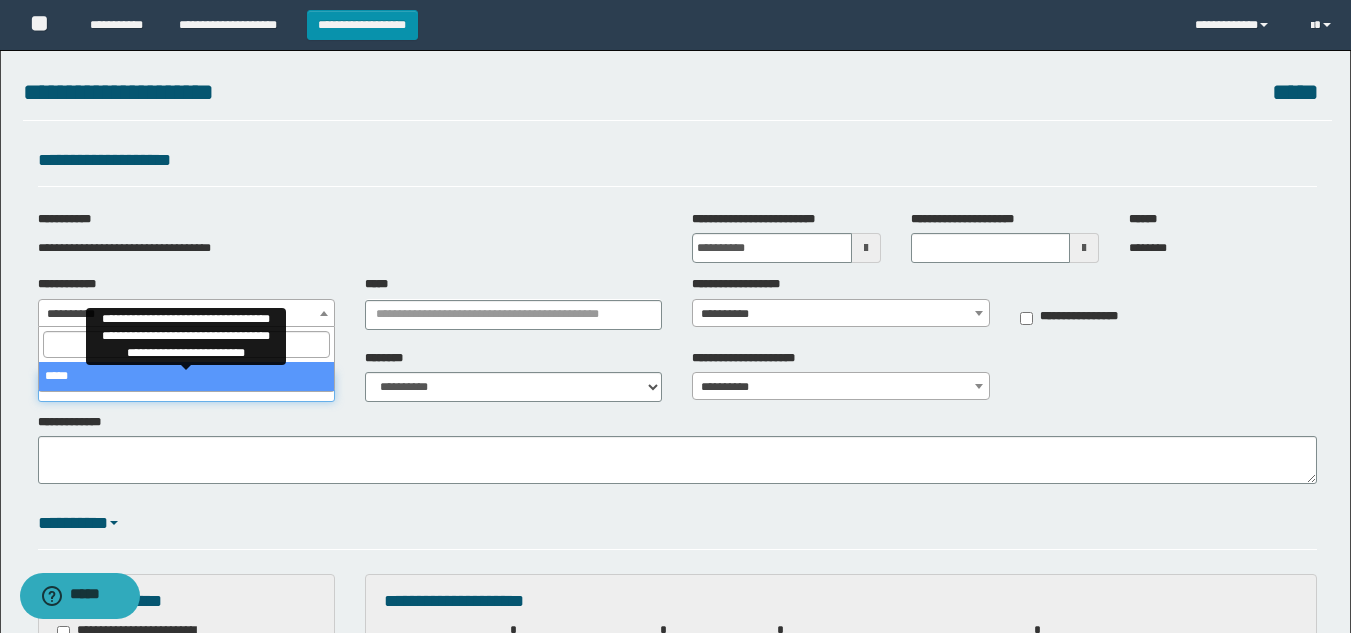 drag, startPoint x: 91, startPoint y: 394, endPoint x: 331, endPoint y: 337, distance: 246.6759 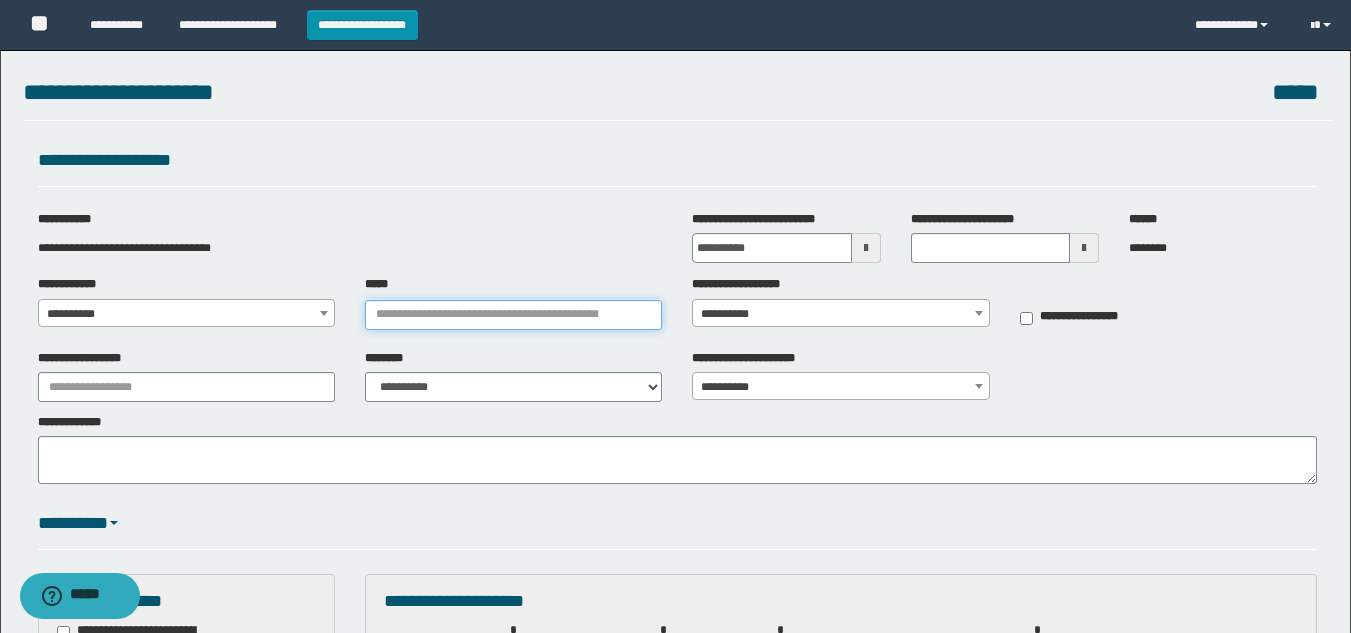 click on "*****" at bounding box center [513, 315] 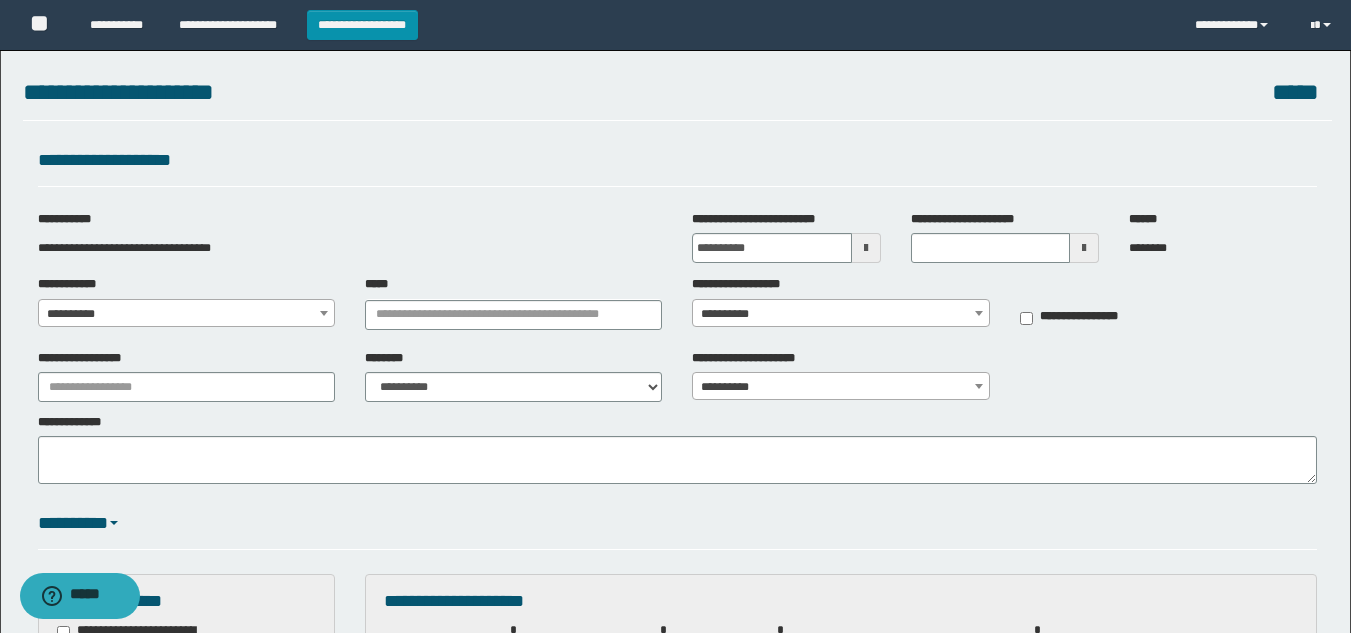 click on "**********" at bounding box center (186, 314) 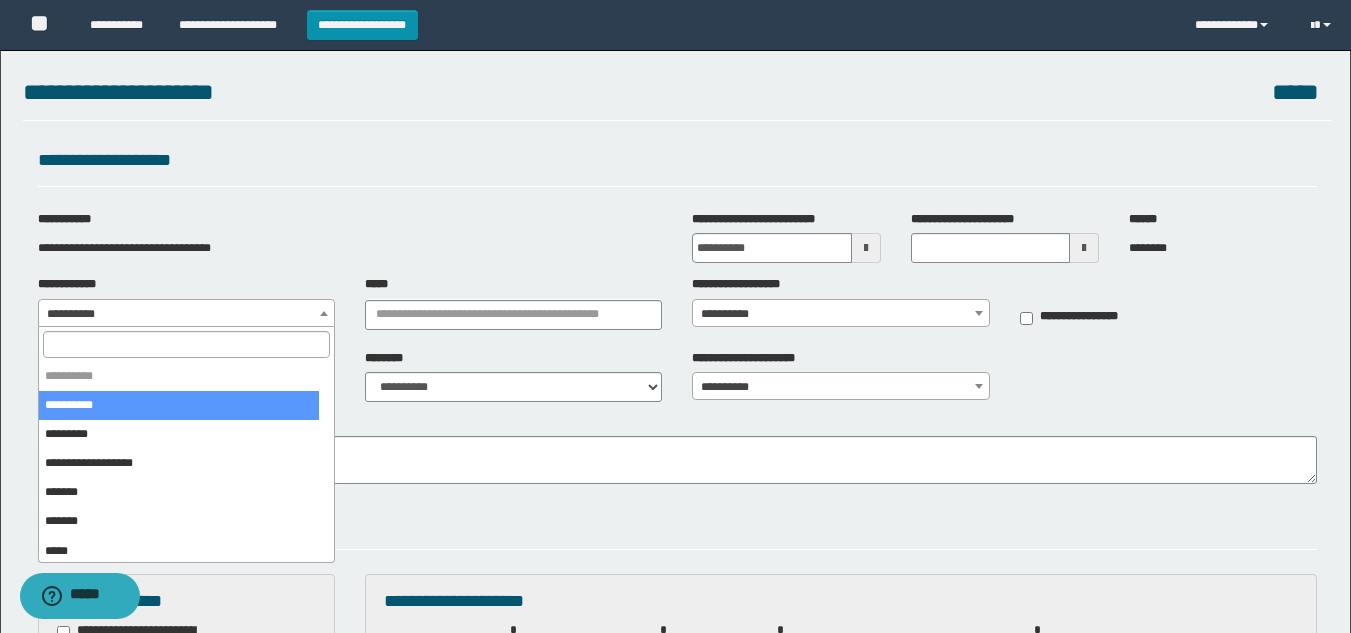 click at bounding box center (186, 344) 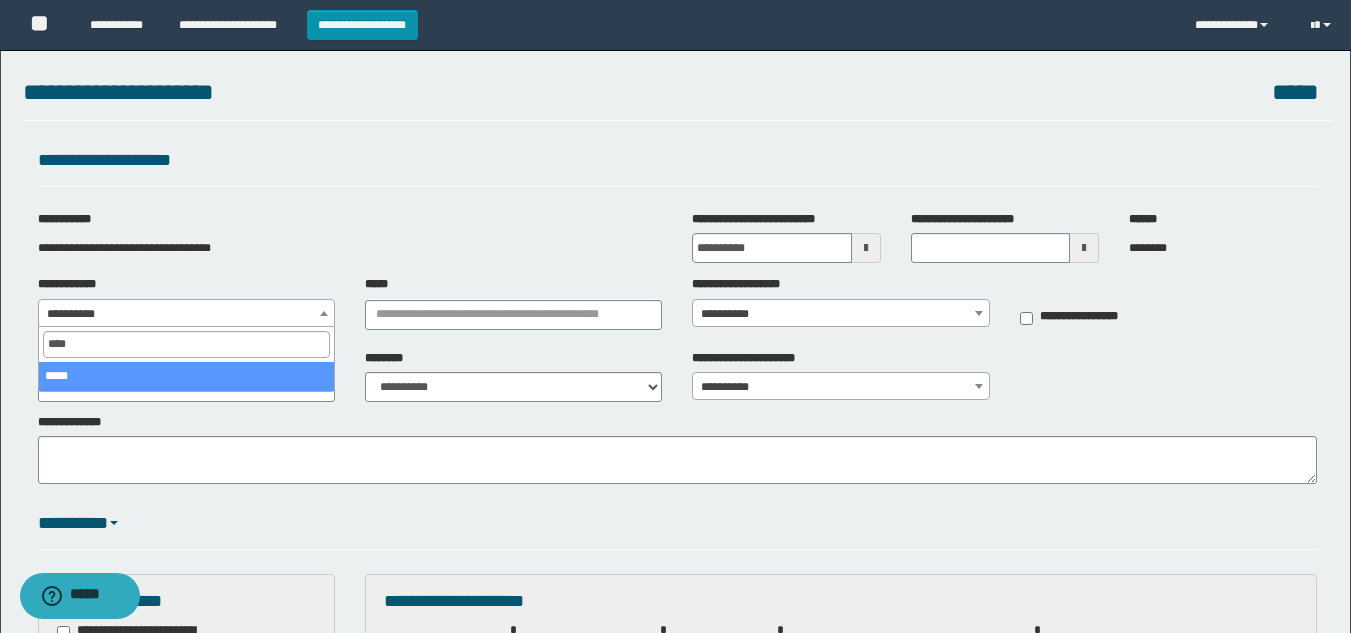 type on "****" 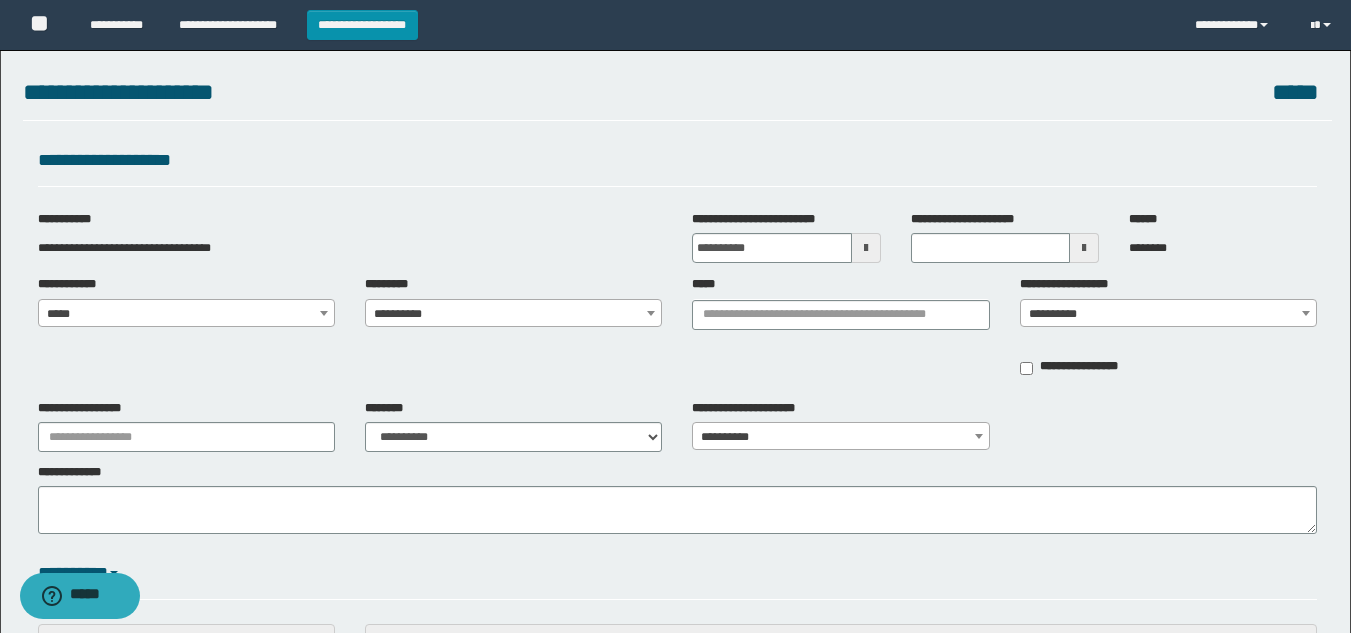 click on "**********" at bounding box center (513, 314) 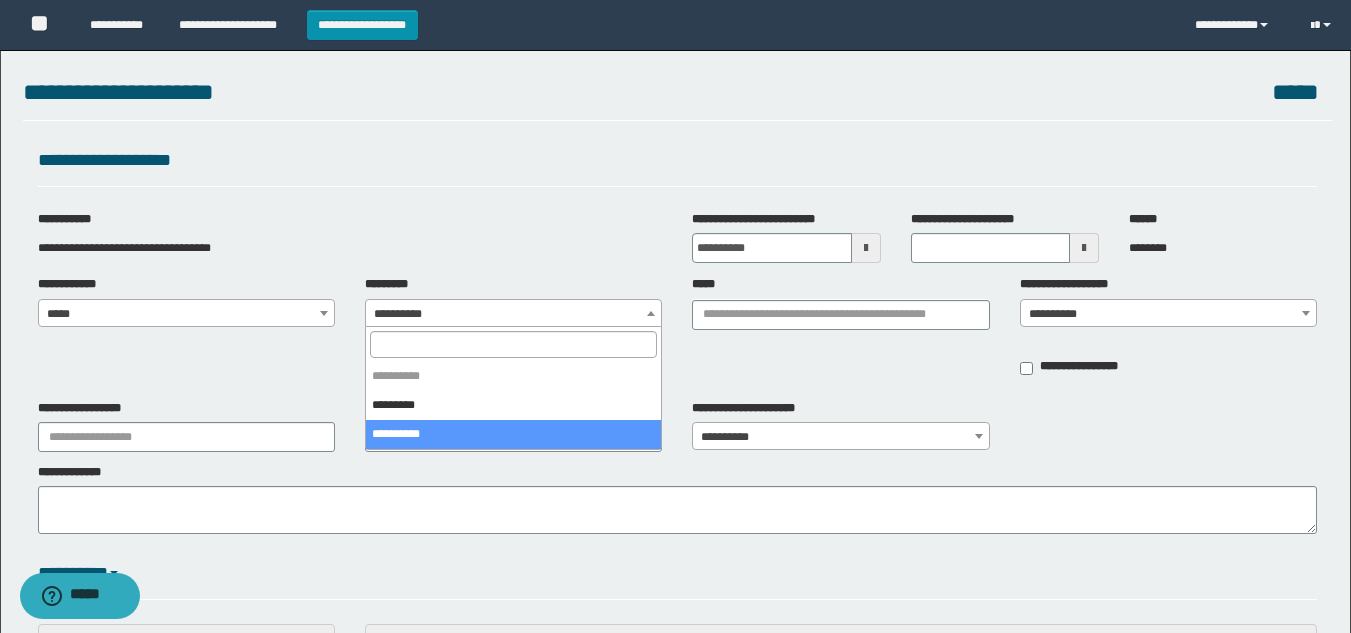 select on "****" 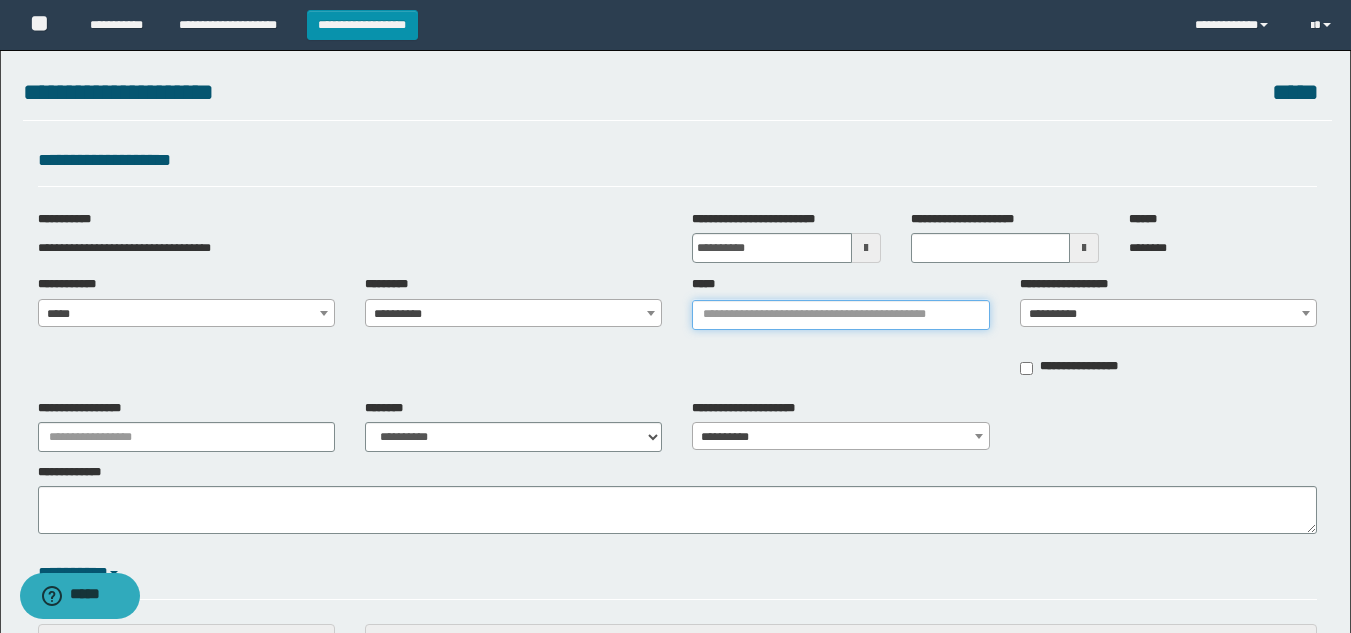click on "*****" at bounding box center [840, 315] 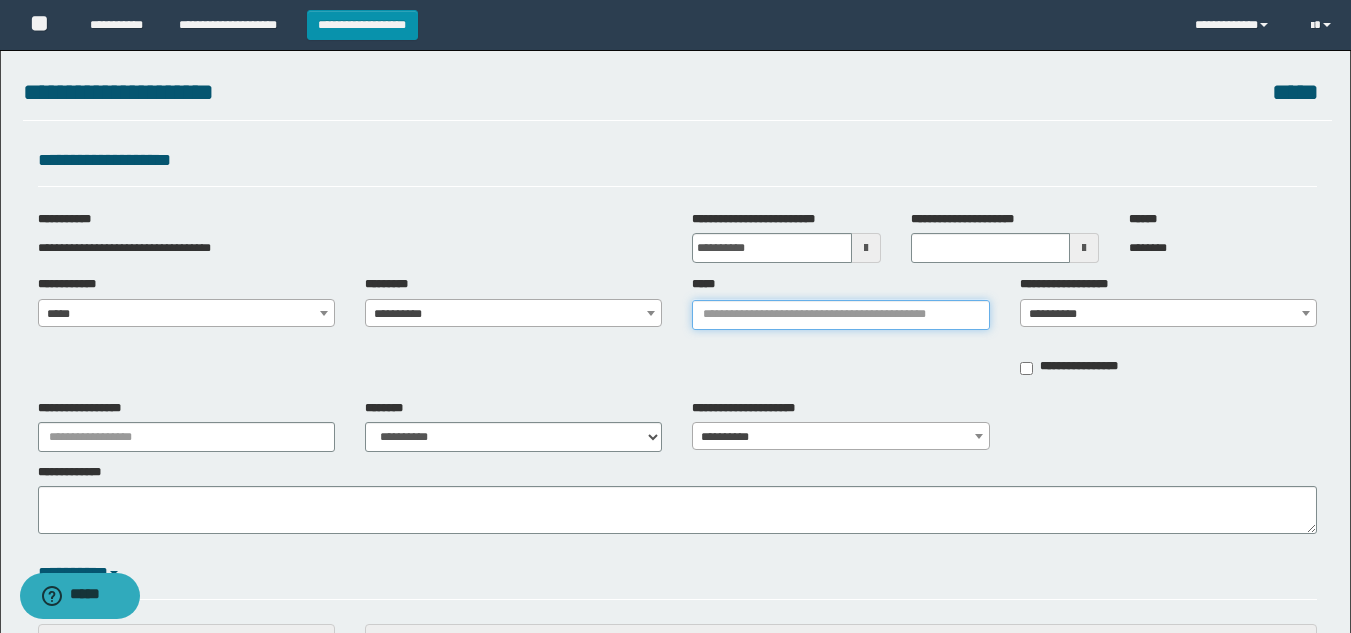 click on "*****" at bounding box center [840, 315] 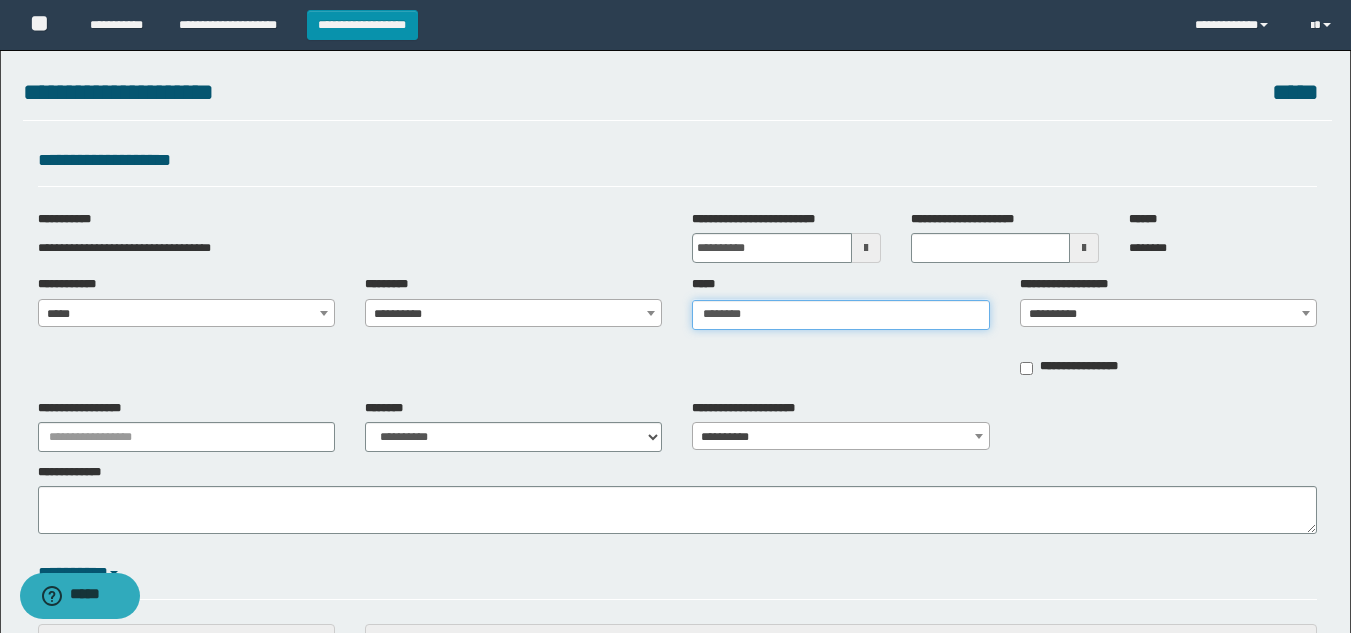 type on "********" 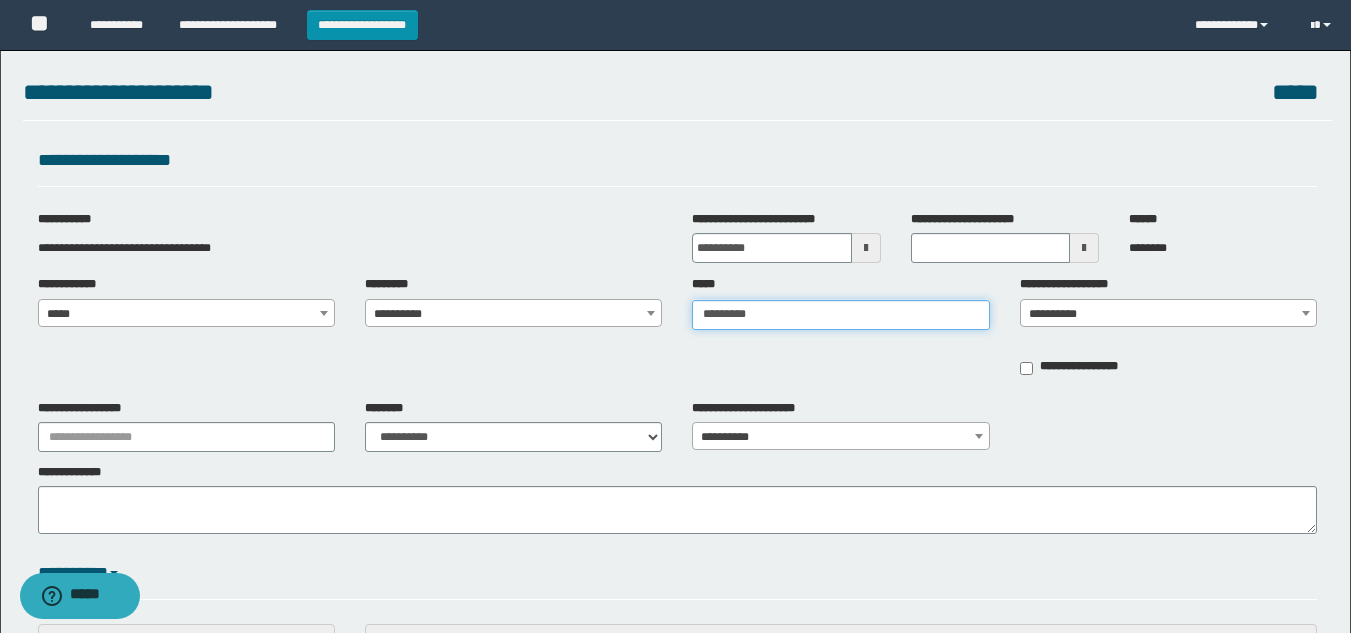 type on "********" 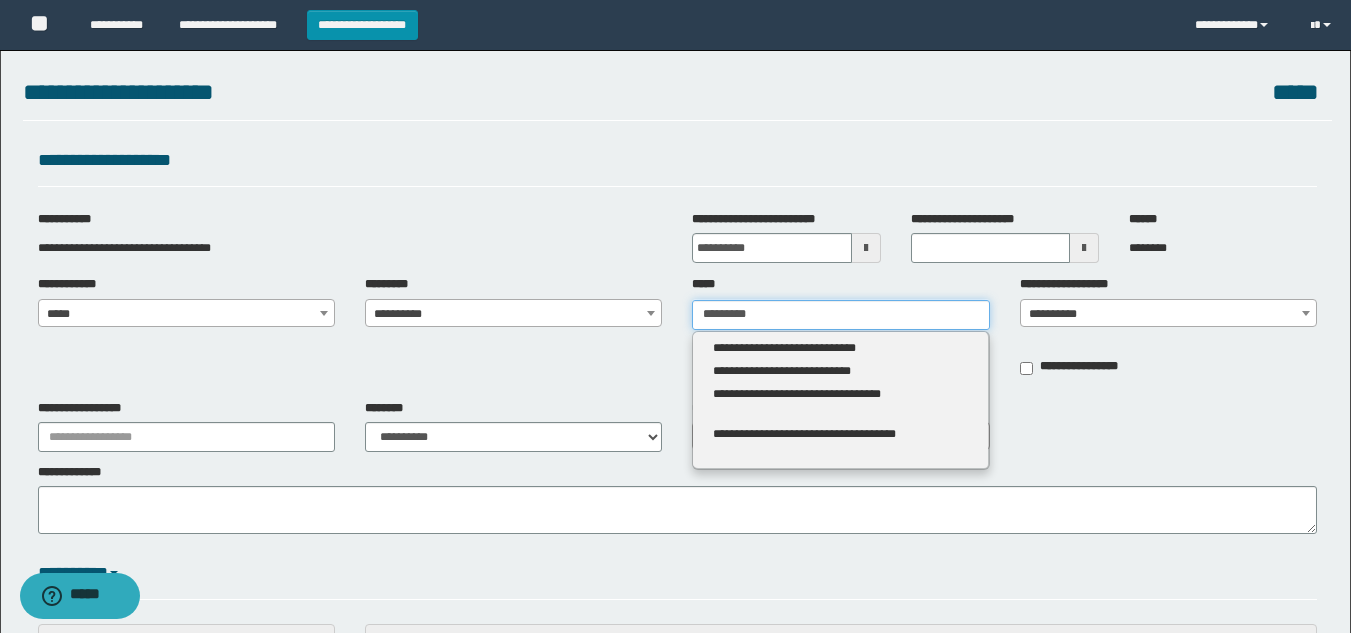 type 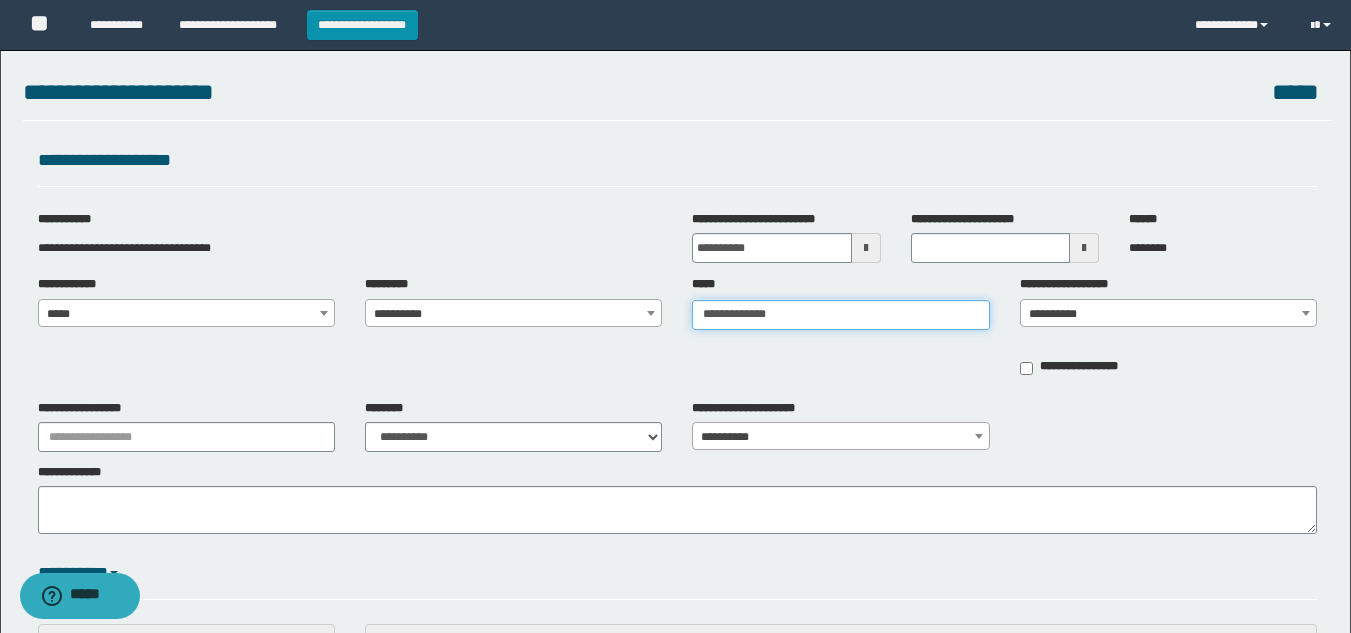 type on "**********" 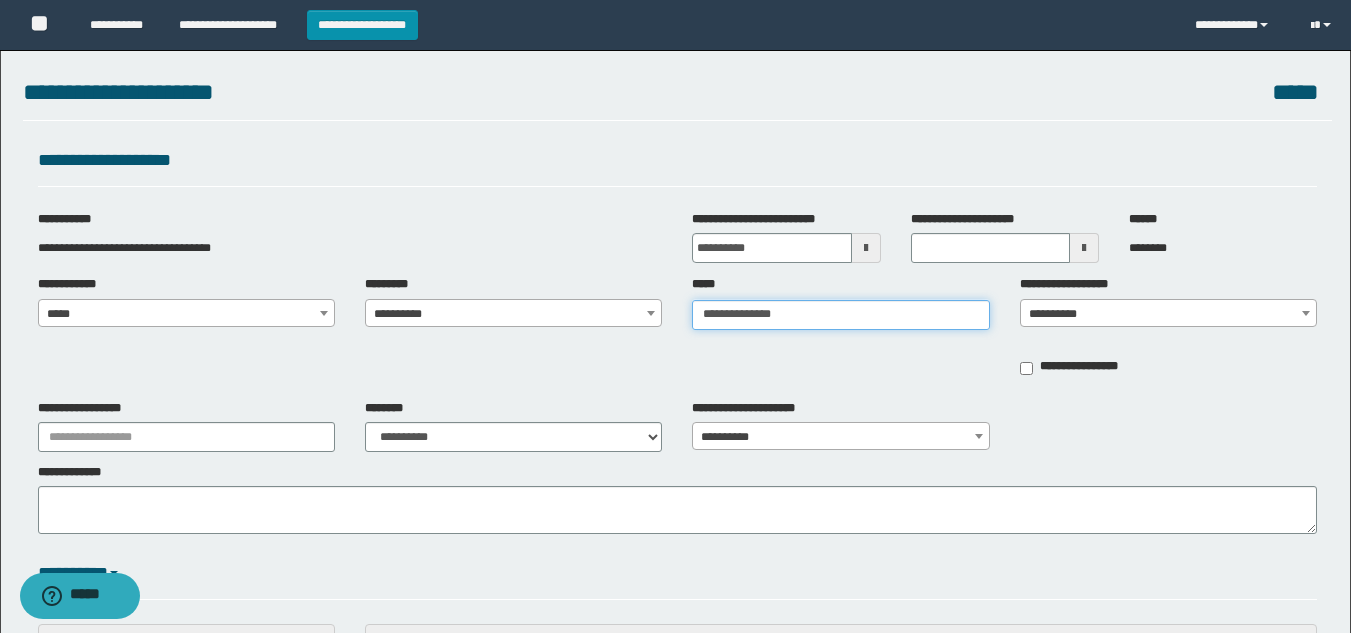 type on "**********" 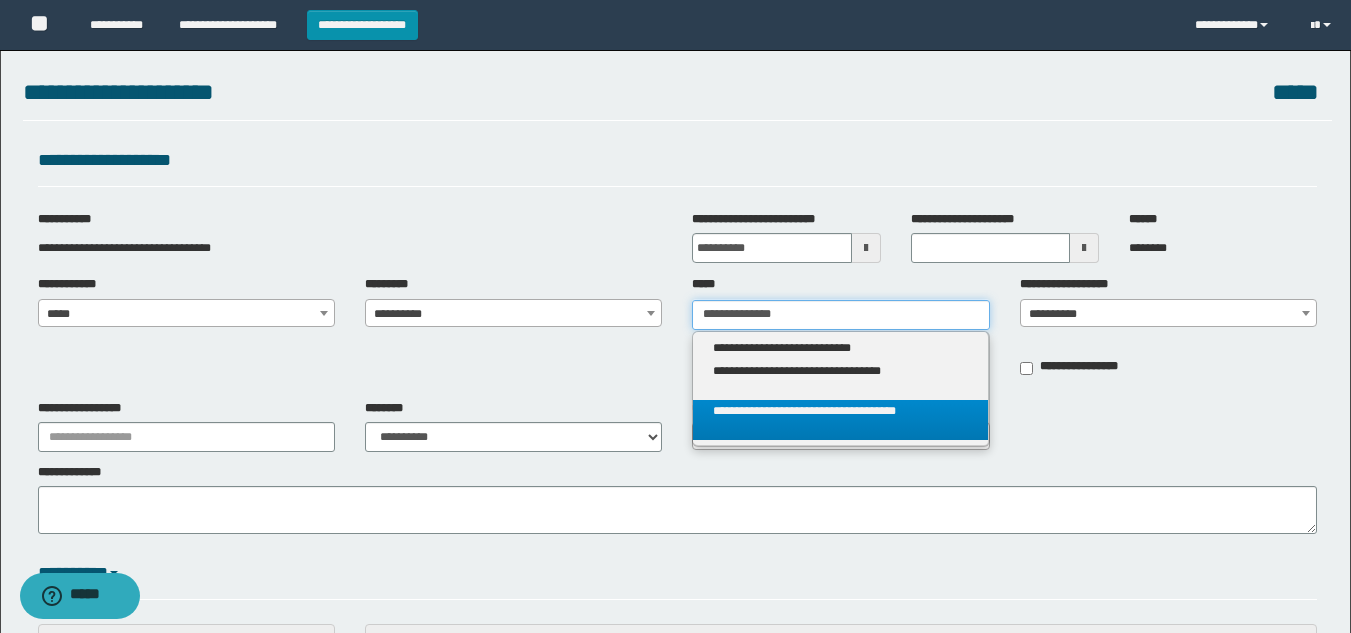type on "**********" 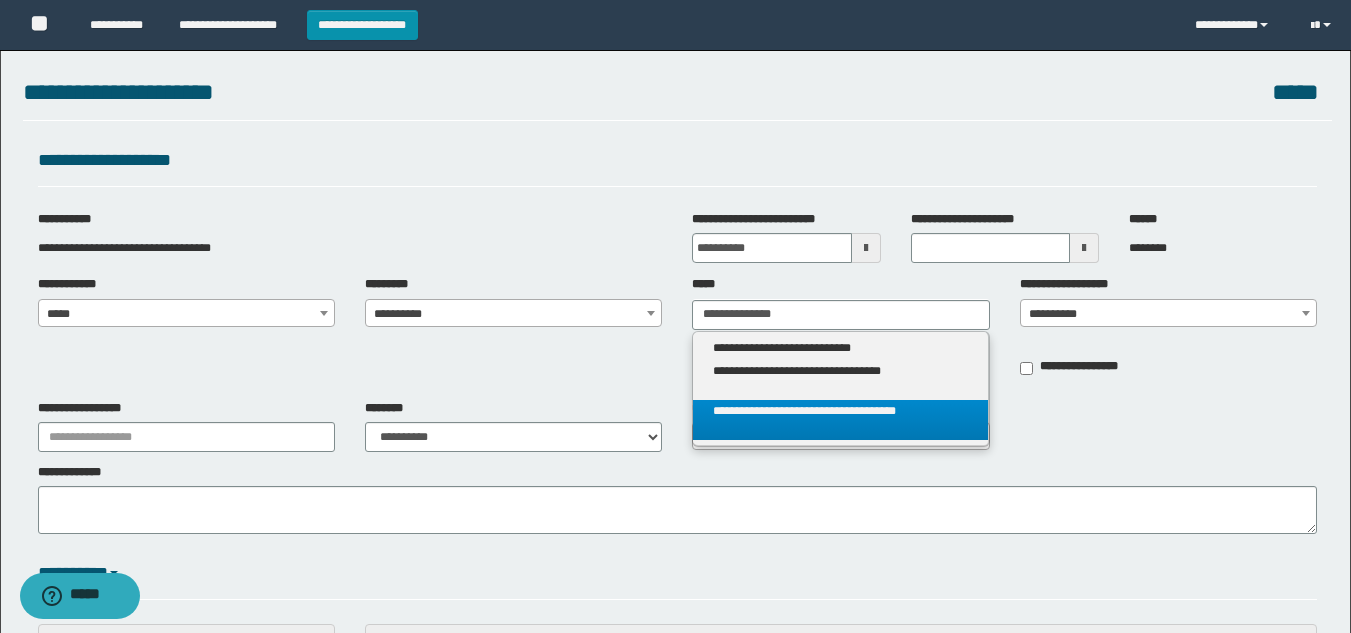 type 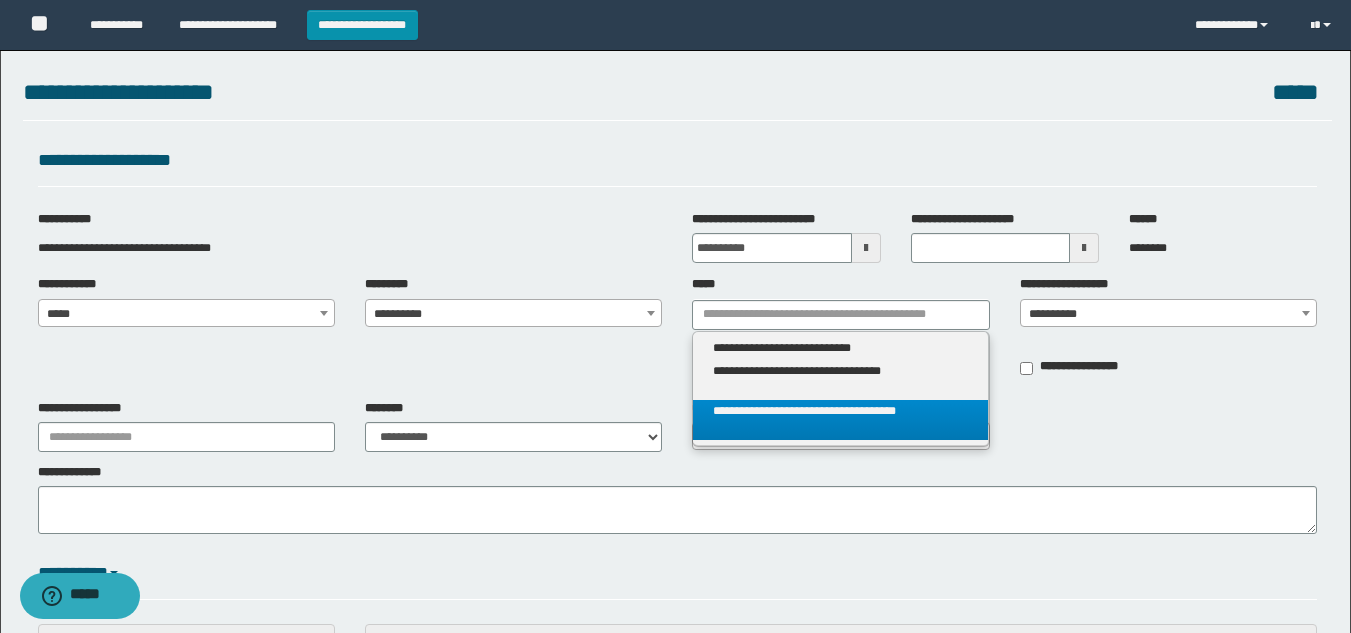 click on "**********" at bounding box center [840, 420] 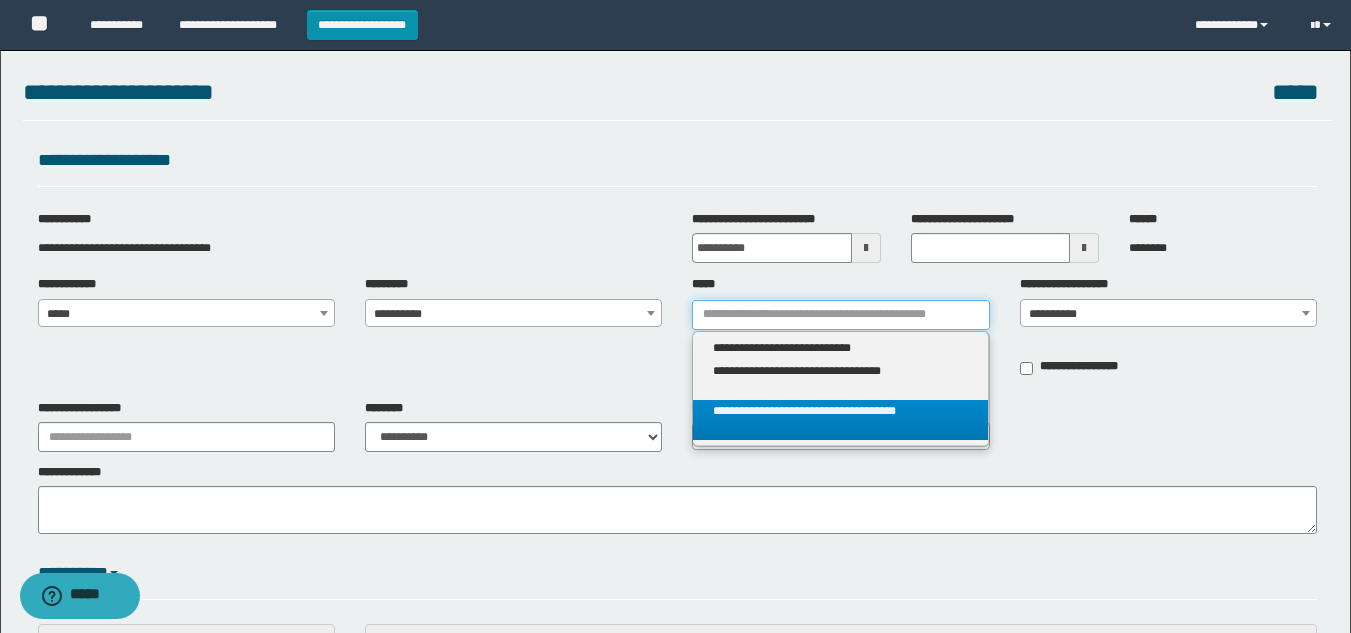 type 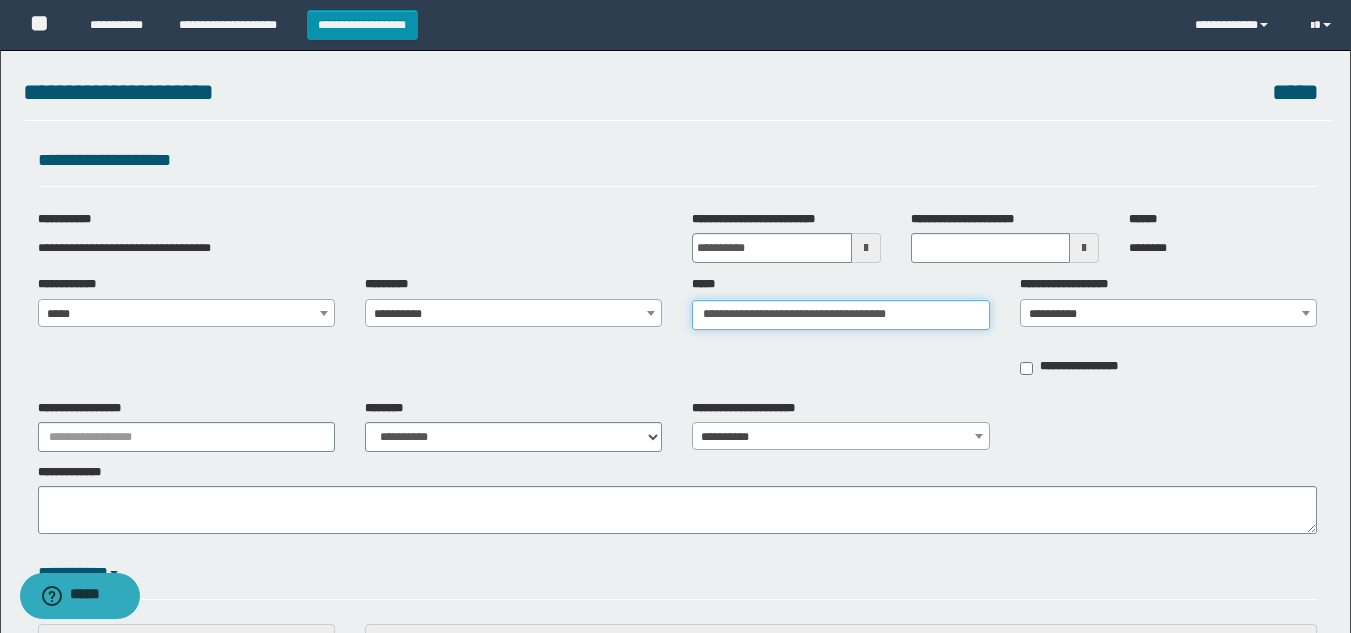 scroll, scrollTop: 0, scrollLeft: 4, axis: horizontal 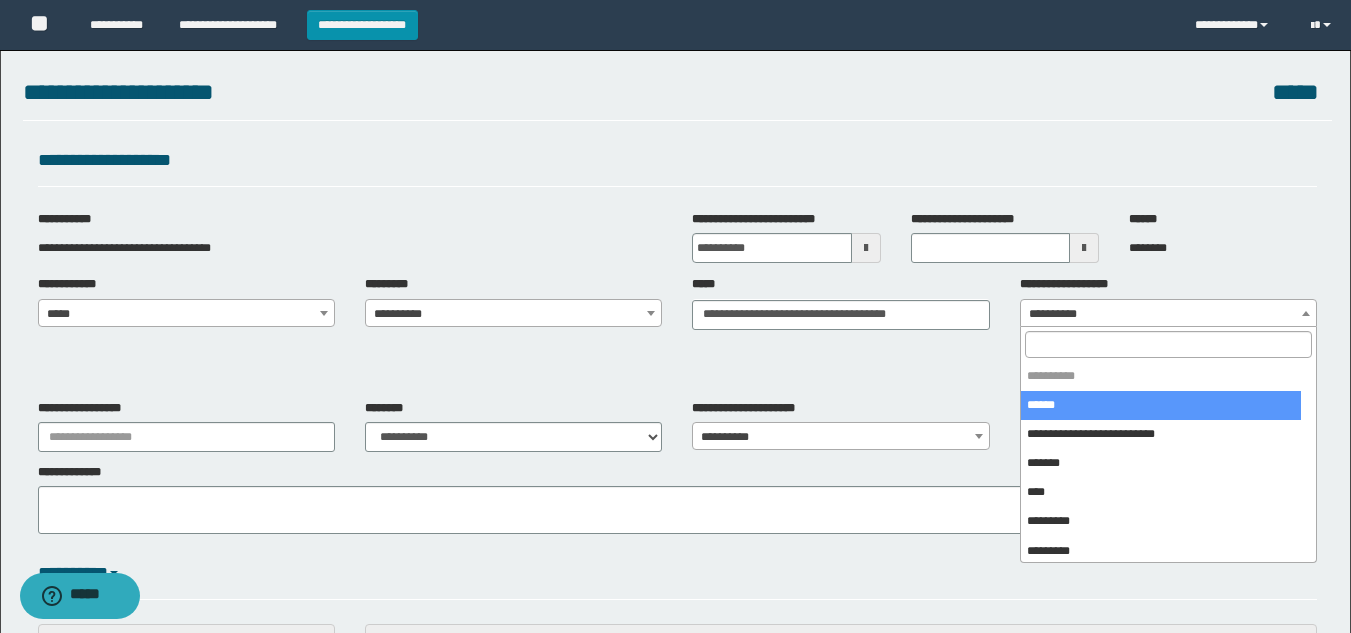 click on "**********" at bounding box center [1168, 314] 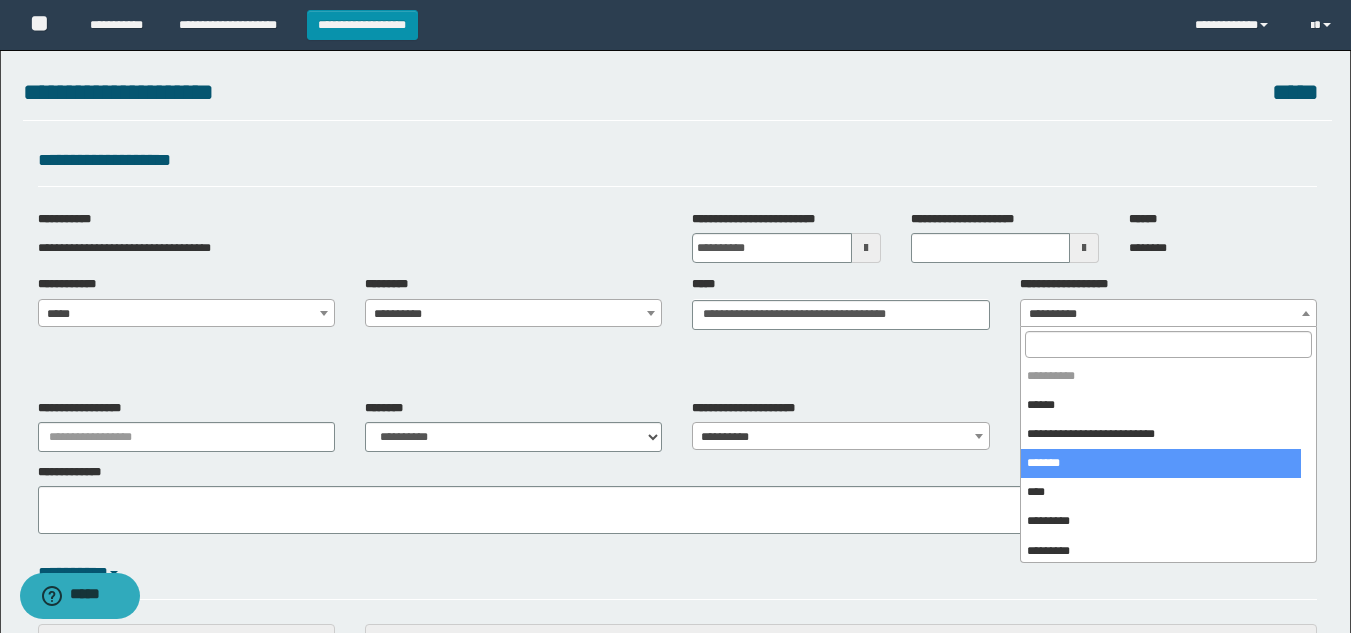 select on "***" 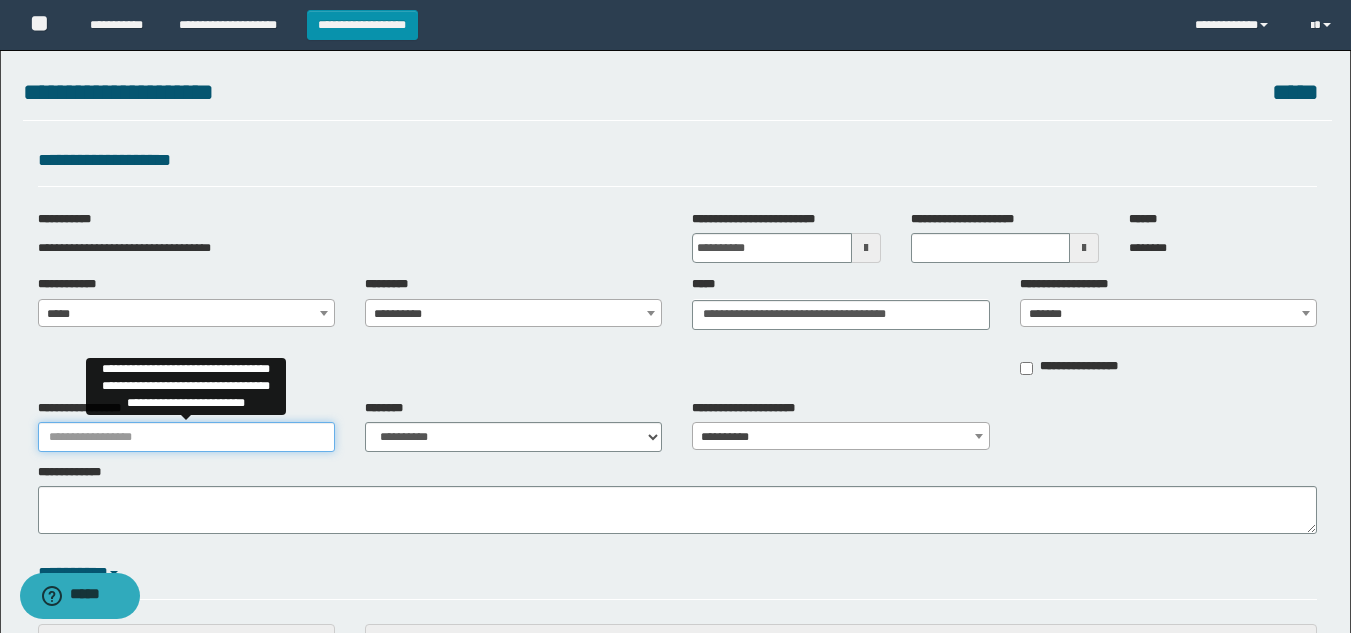click on "**********" at bounding box center (186, 437) 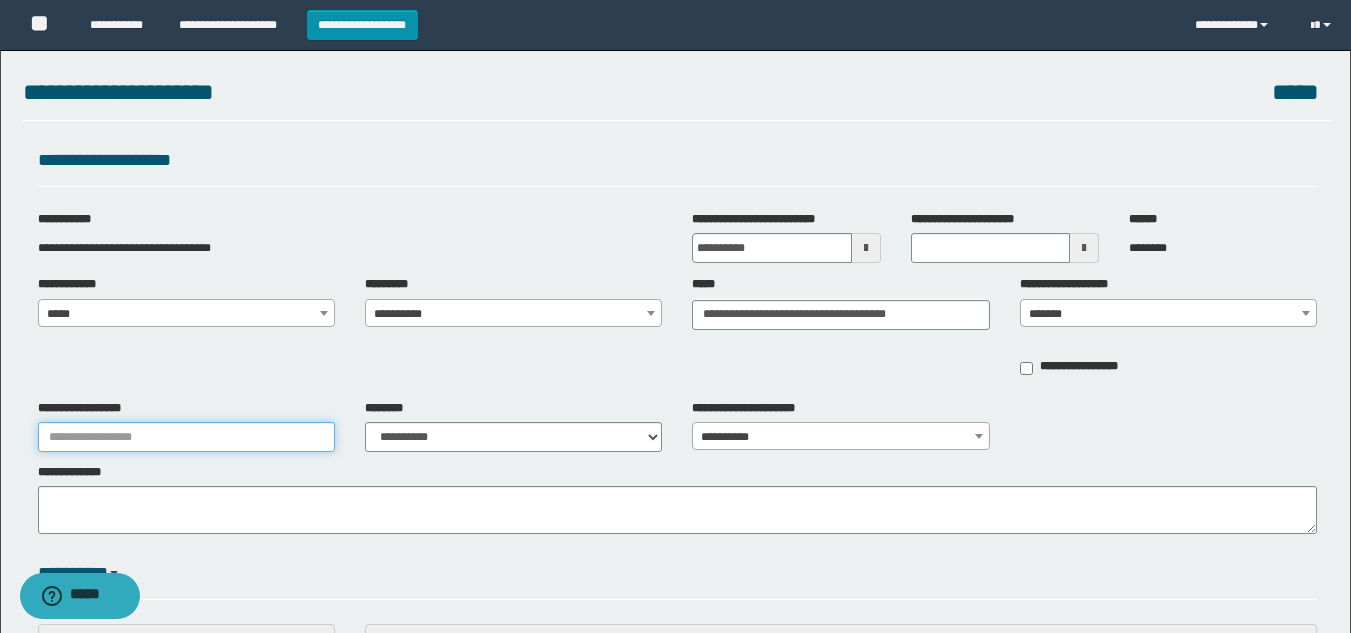 type on "**********" 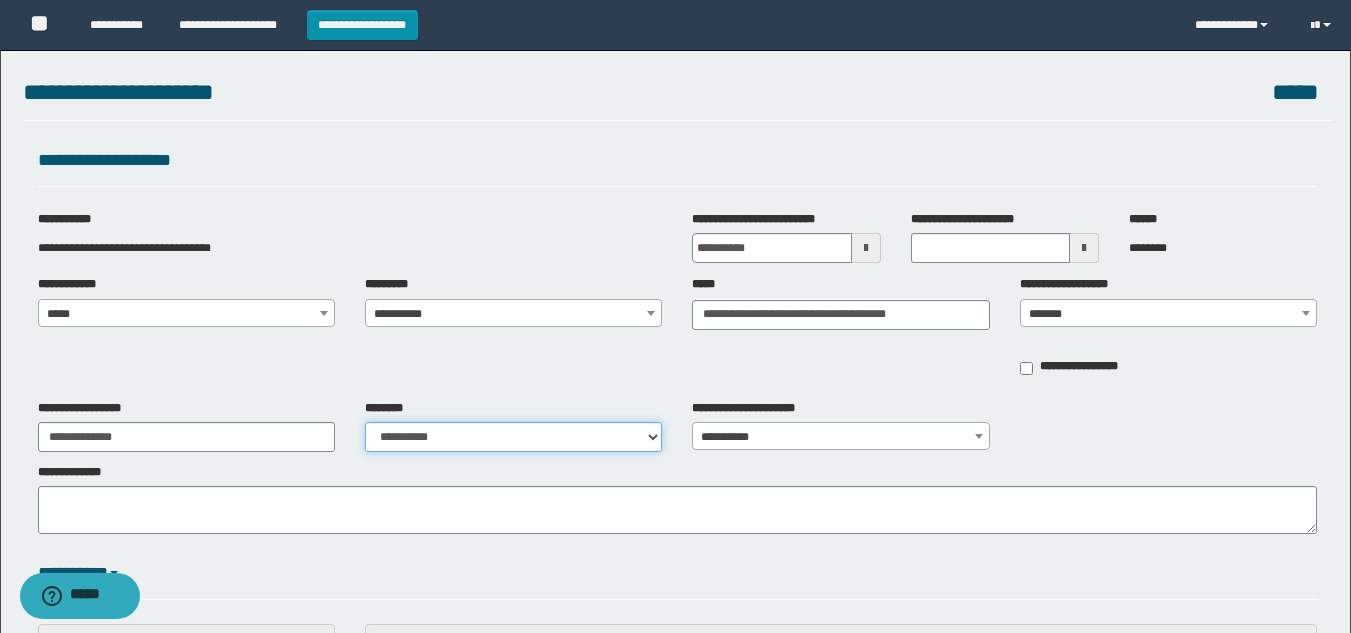 click on "**********" at bounding box center (513, 437) 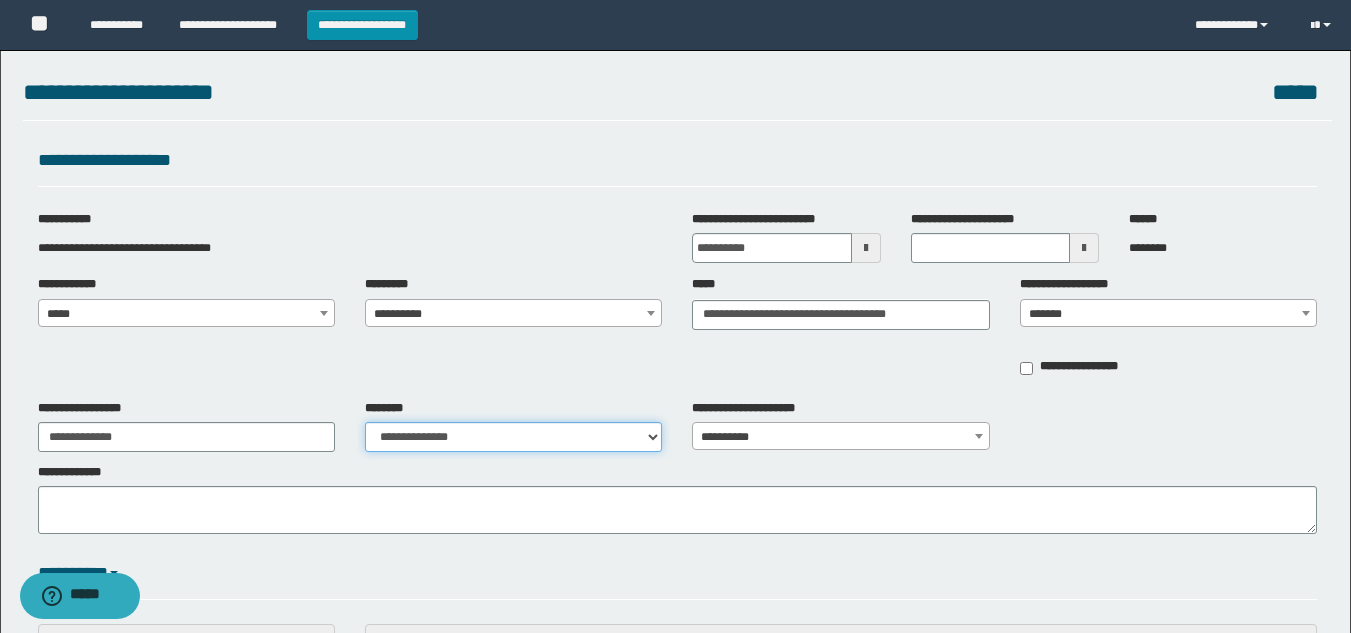 click on "**********" at bounding box center [513, 437] 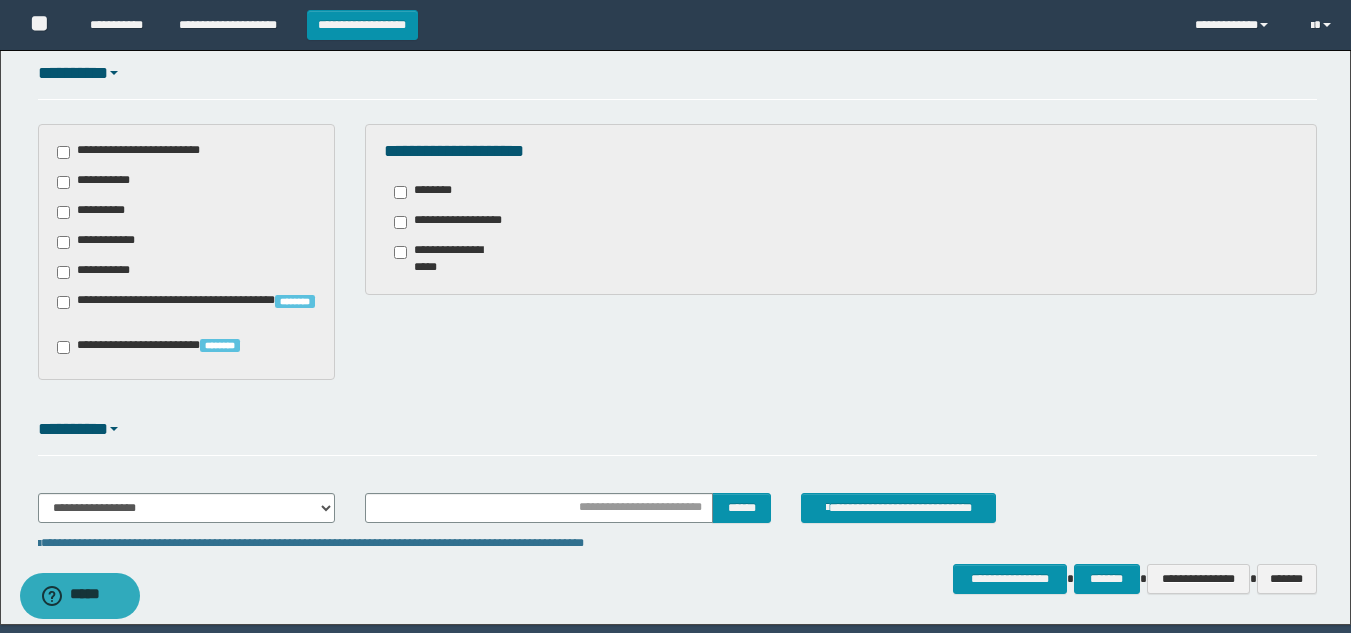 scroll, scrollTop: 566, scrollLeft: 0, axis: vertical 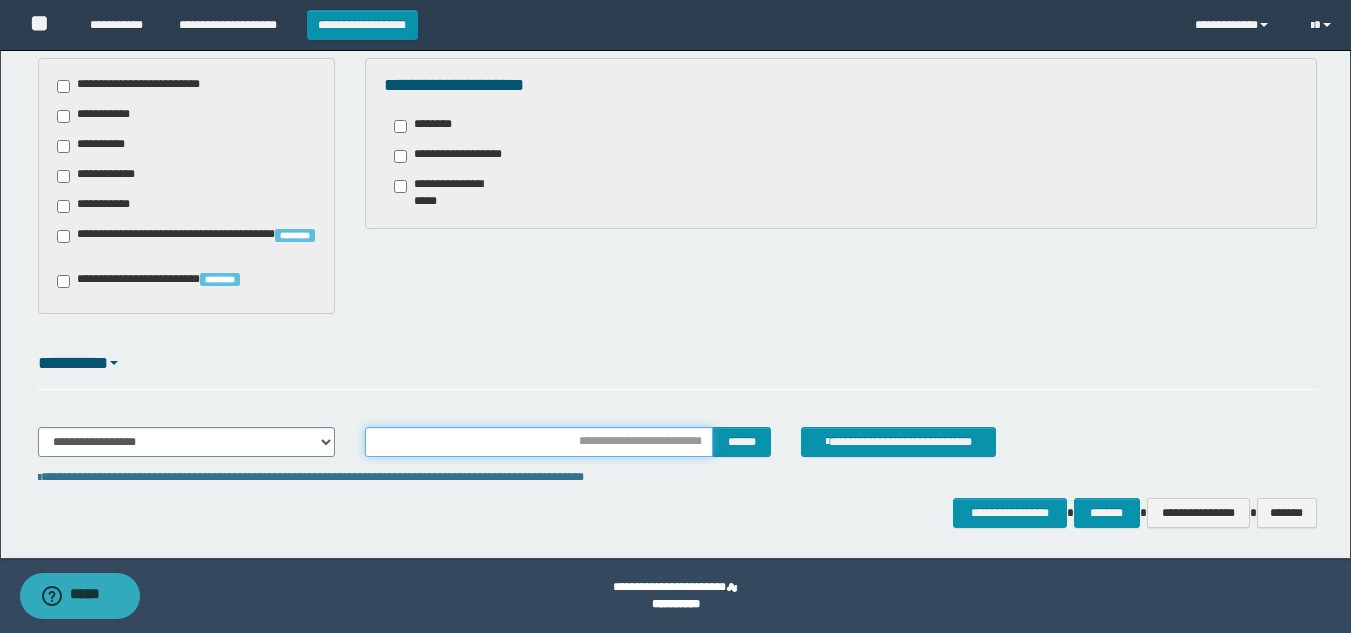 click at bounding box center (539, 442) 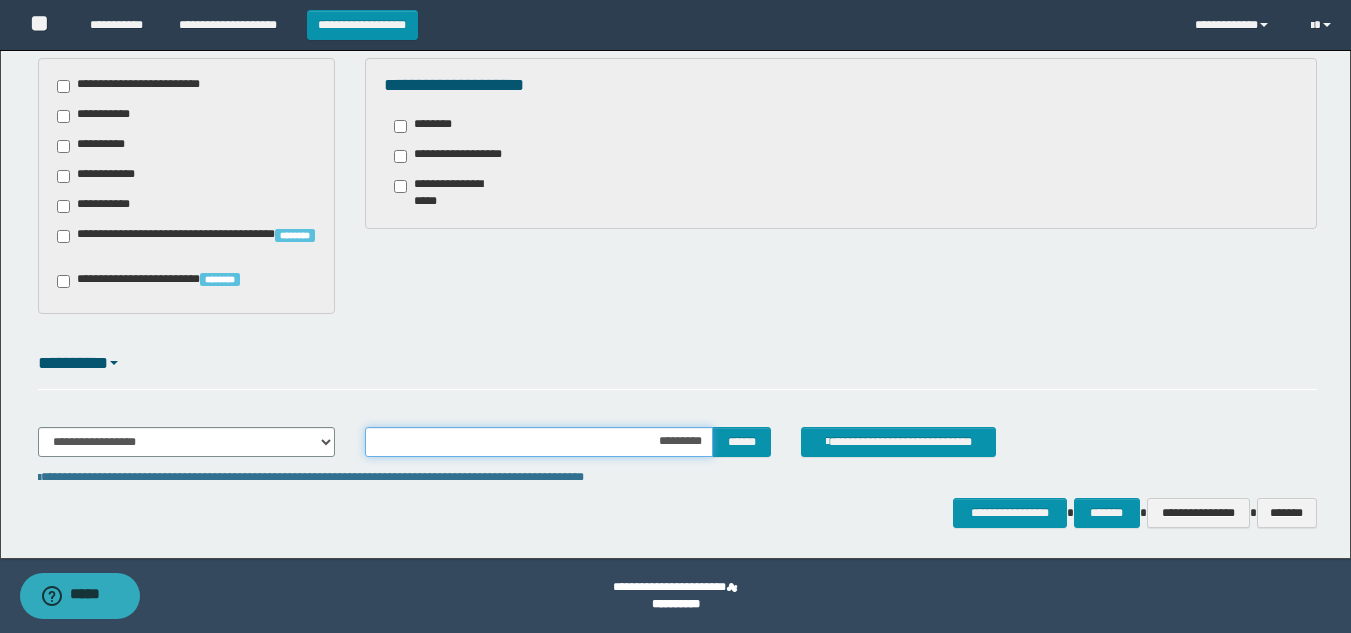 type on "**********" 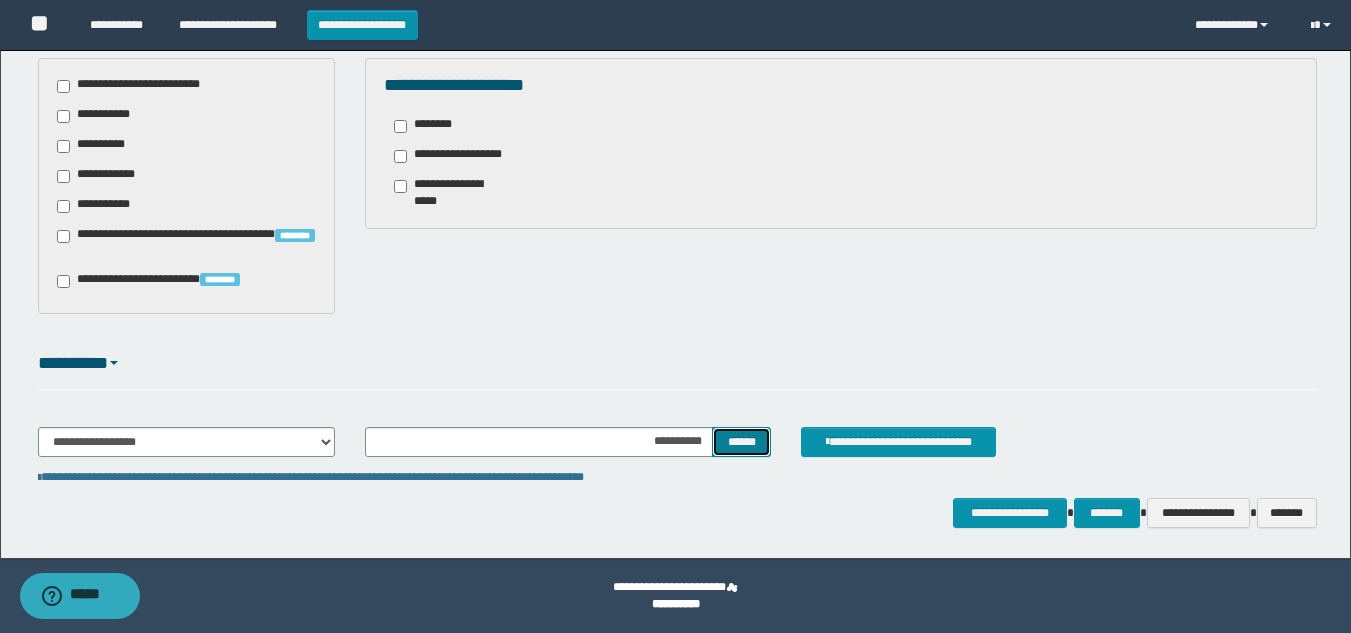 click on "******" at bounding box center (741, 442) 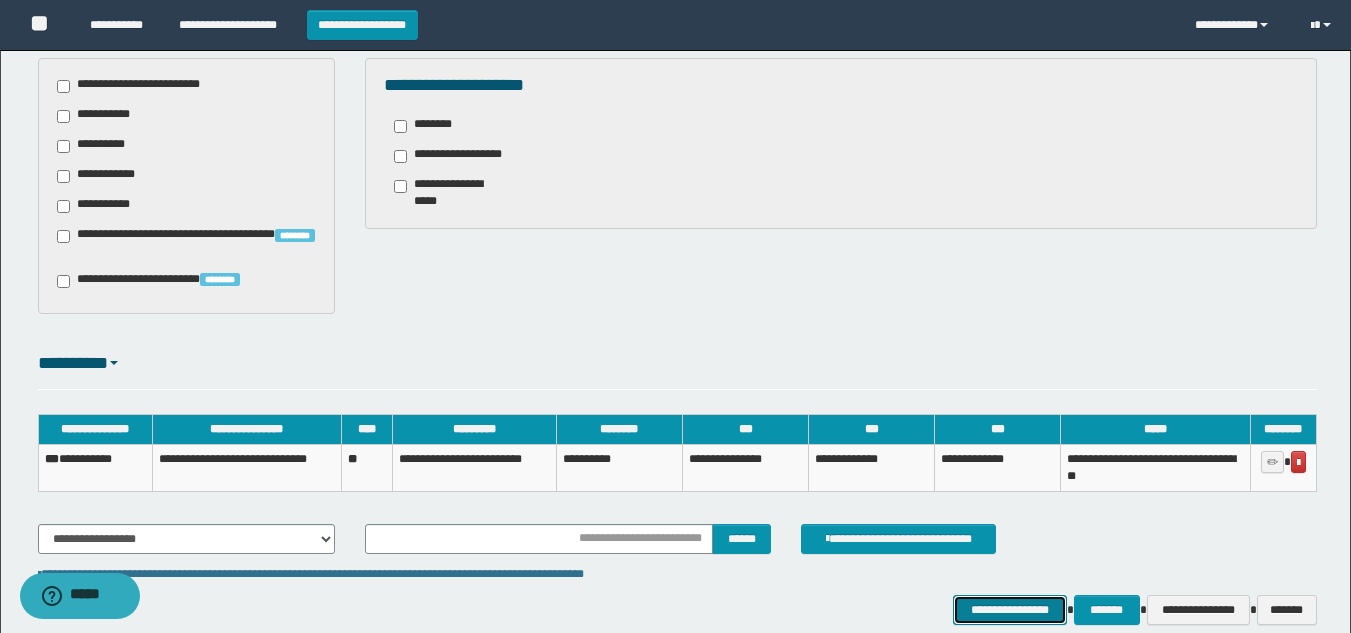 click on "**********" at bounding box center [1009, 610] 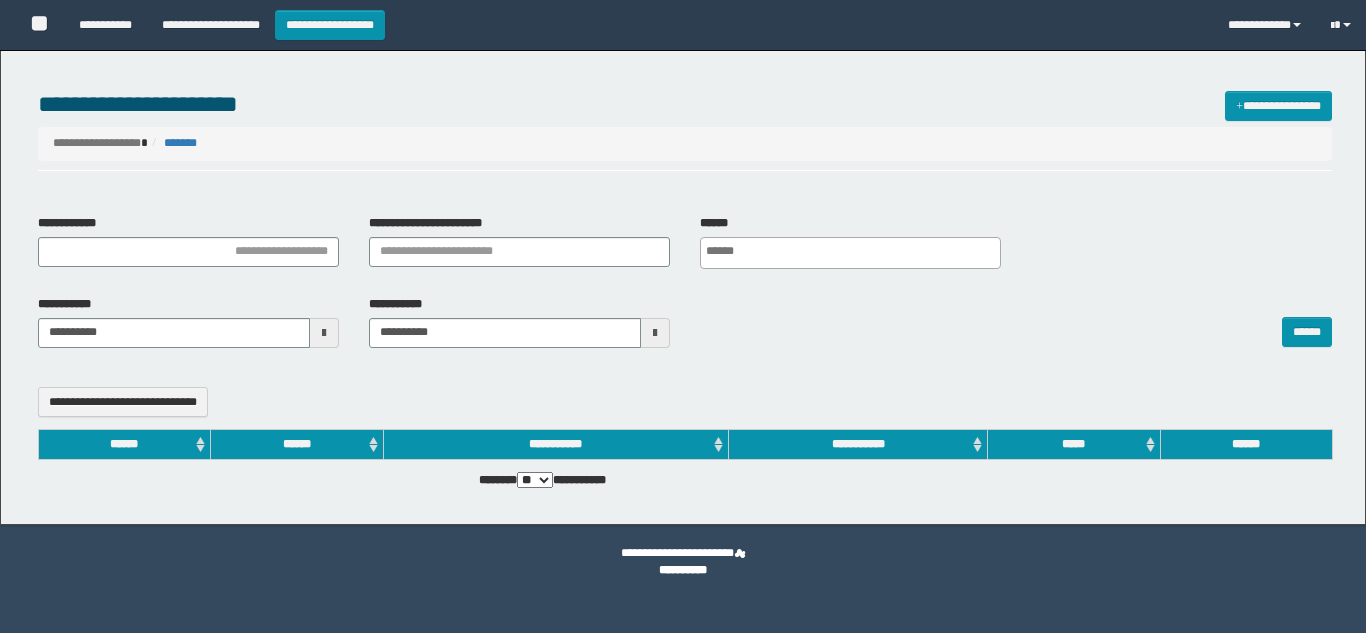 select 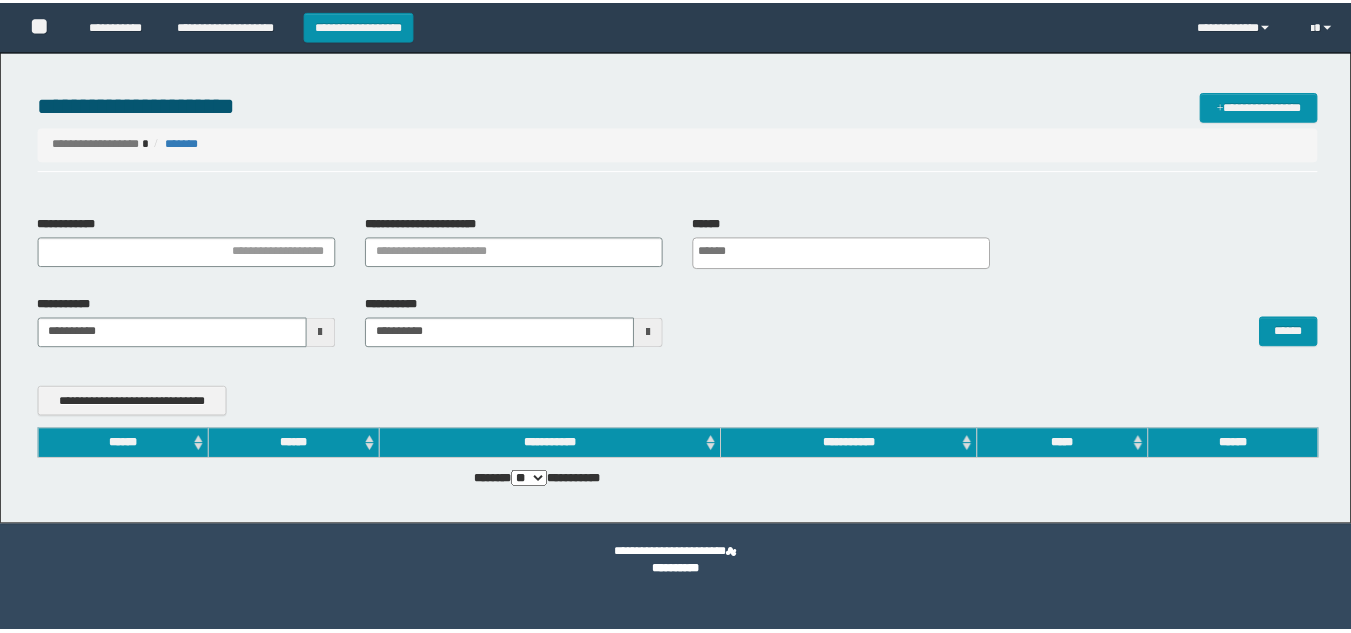 scroll, scrollTop: 0, scrollLeft: 0, axis: both 